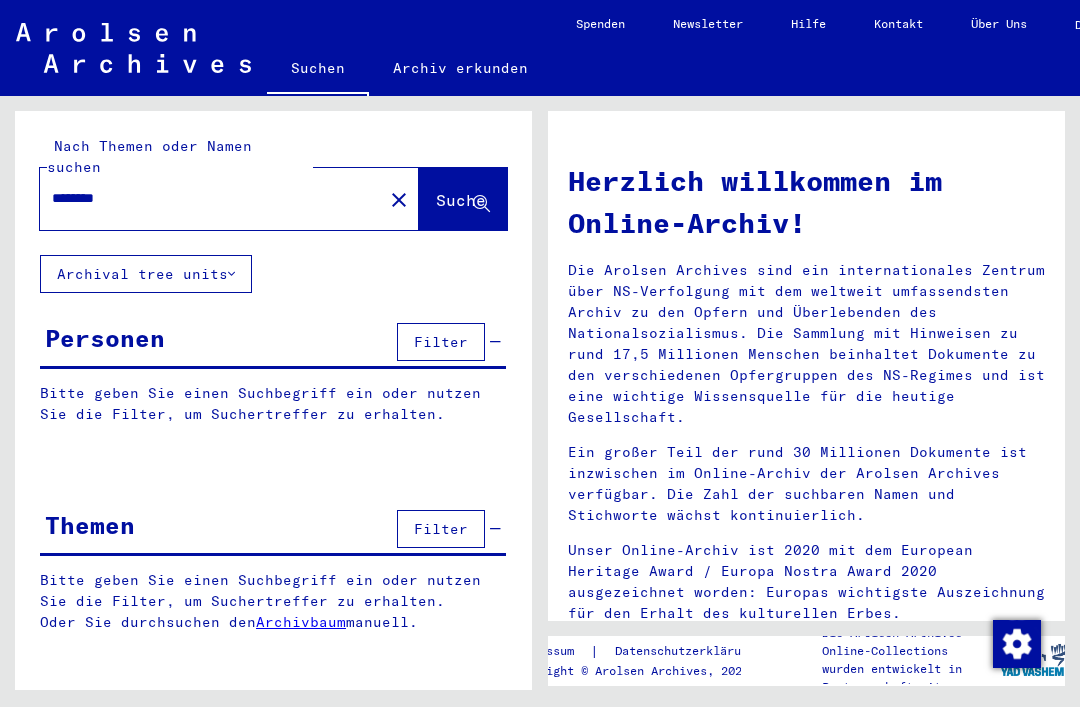 scroll, scrollTop: 0, scrollLeft: 0, axis: both 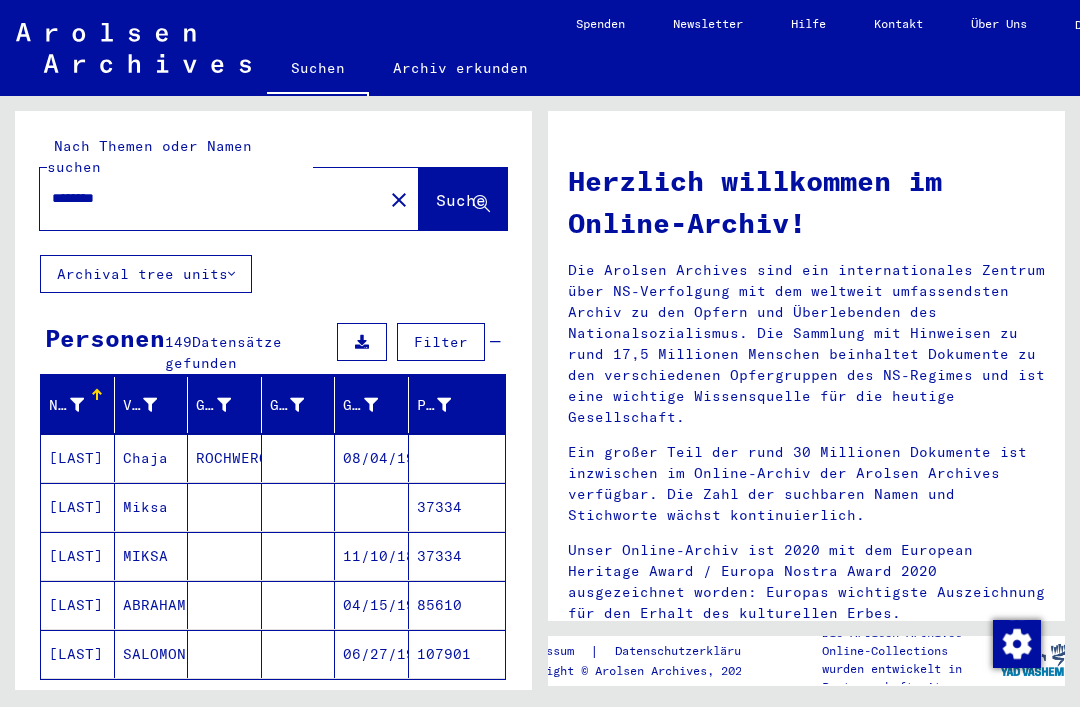 click on "ROCHWERG" at bounding box center [225, 507] 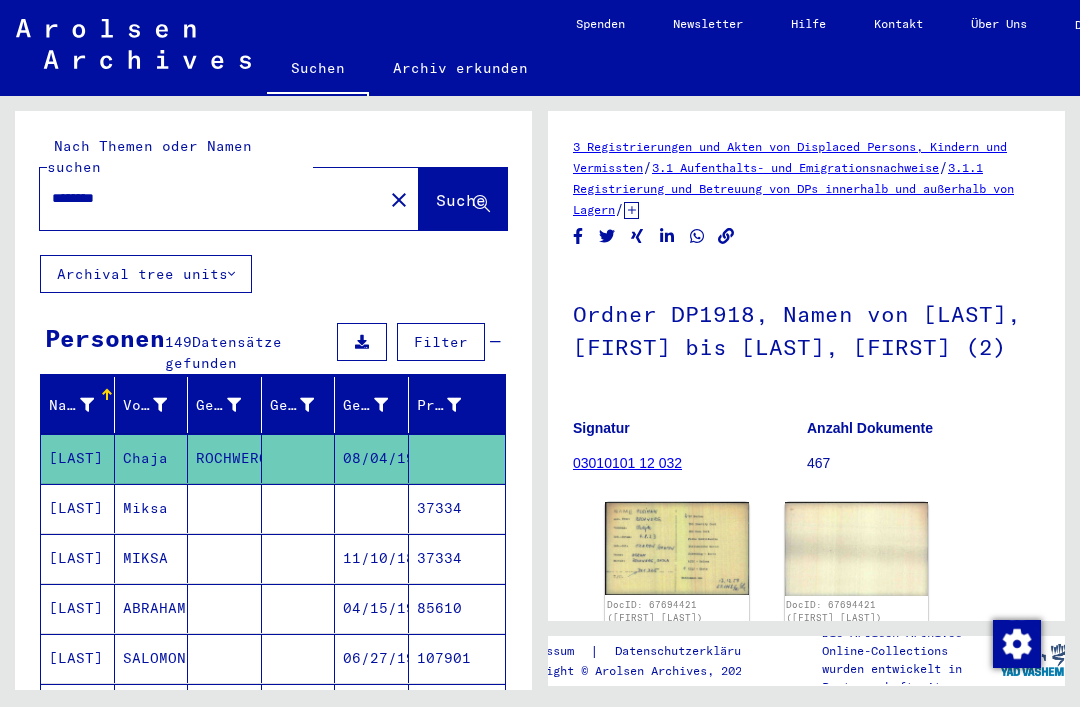click 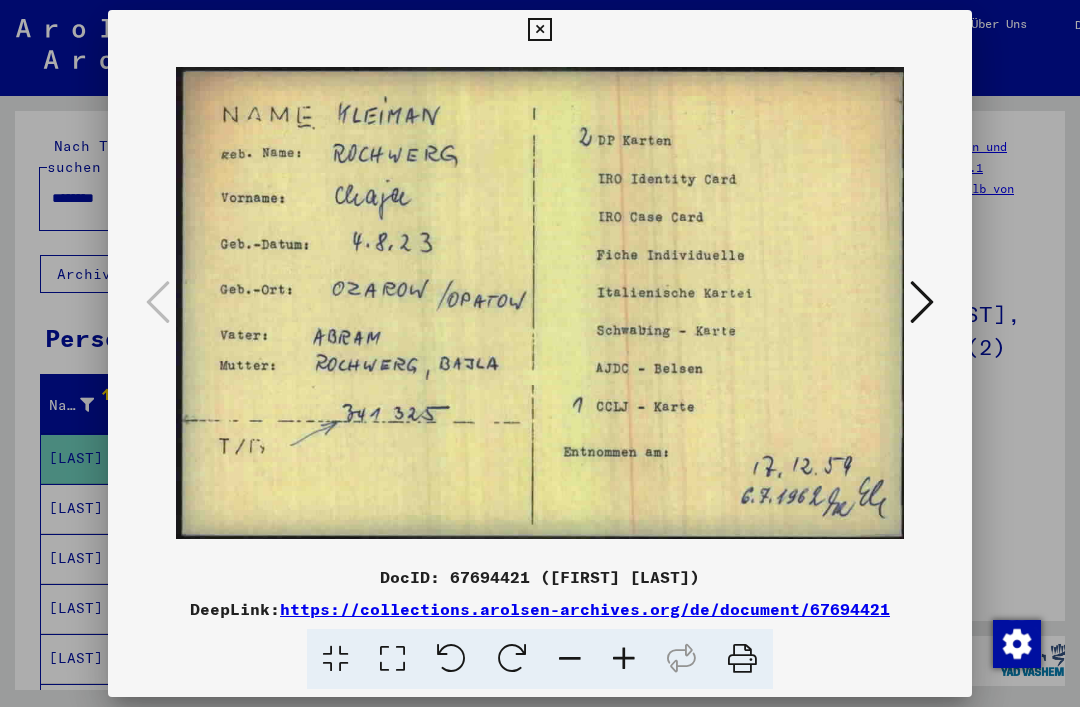 click at bounding box center [922, 302] 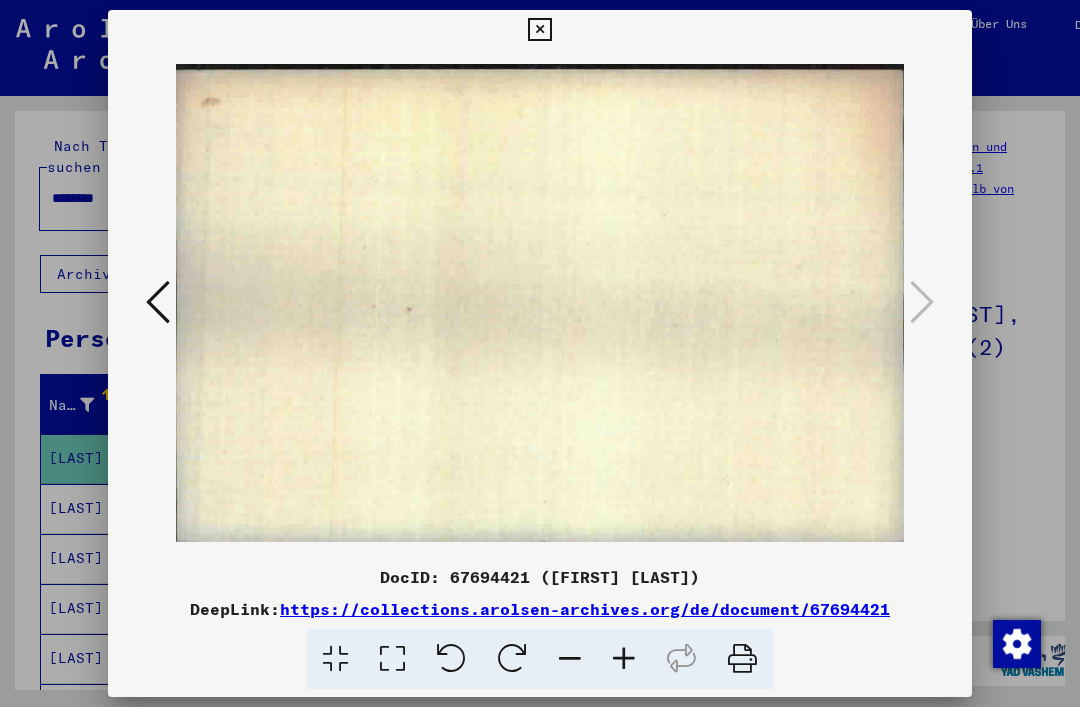 click at bounding box center (540, 353) 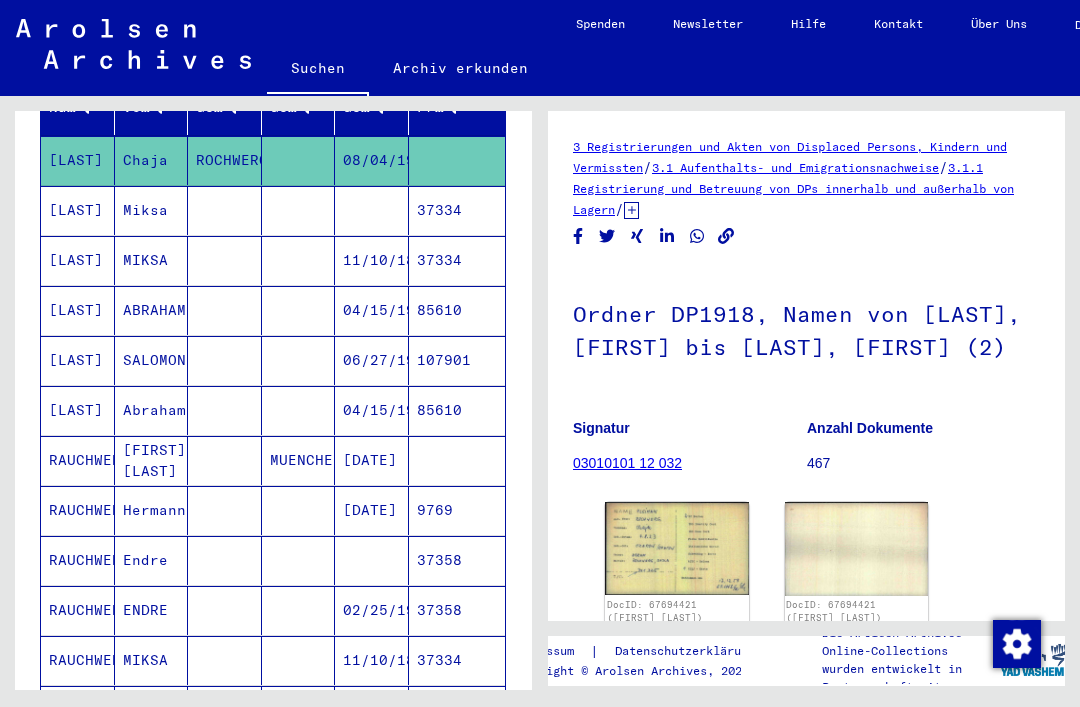 scroll, scrollTop: 282, scrollLeft: 0, axis: vertical 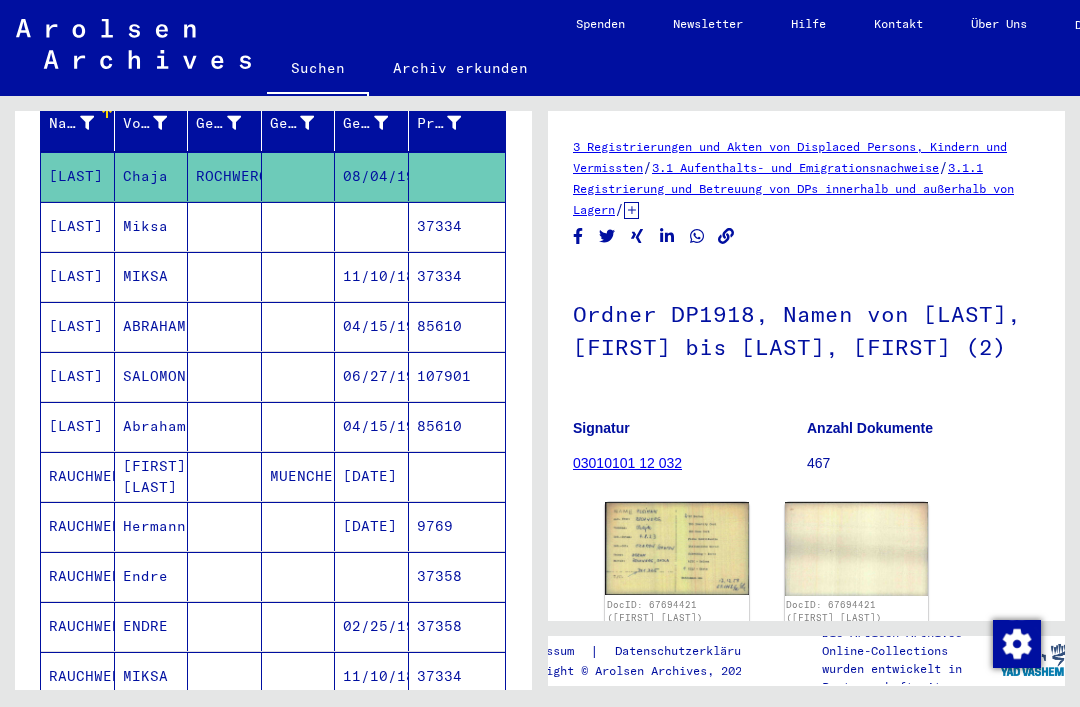 click on "Miksa" at bounding box center (152, 276) 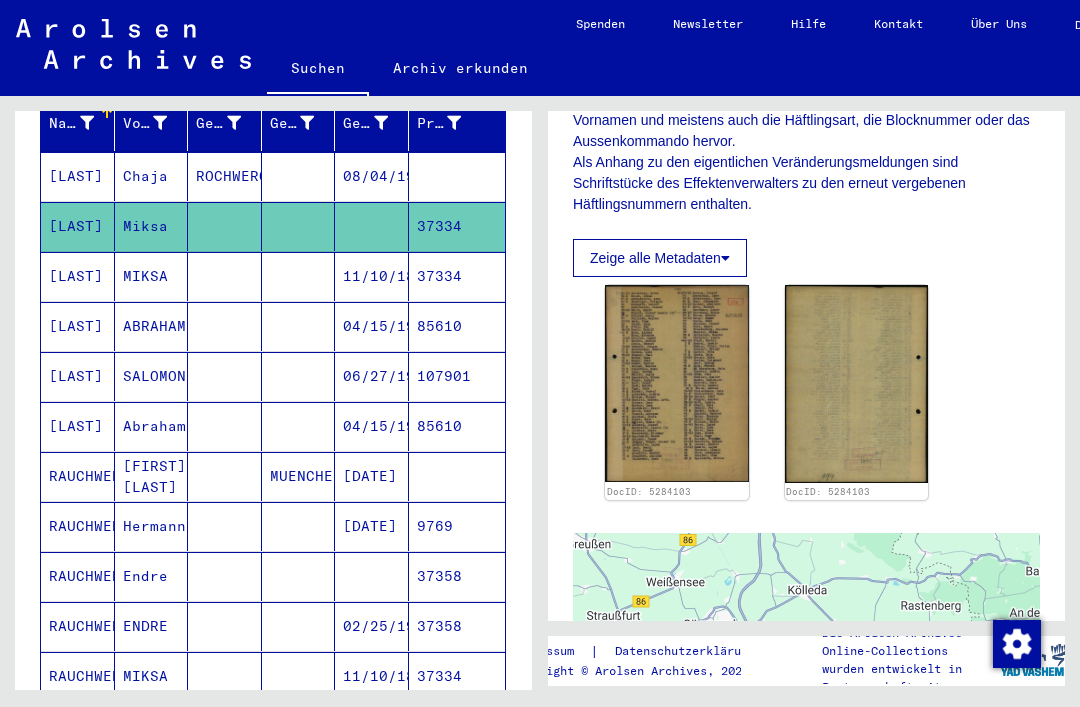 scroll, scrollTop: 433, scrollLeft: 0, axis: vertical 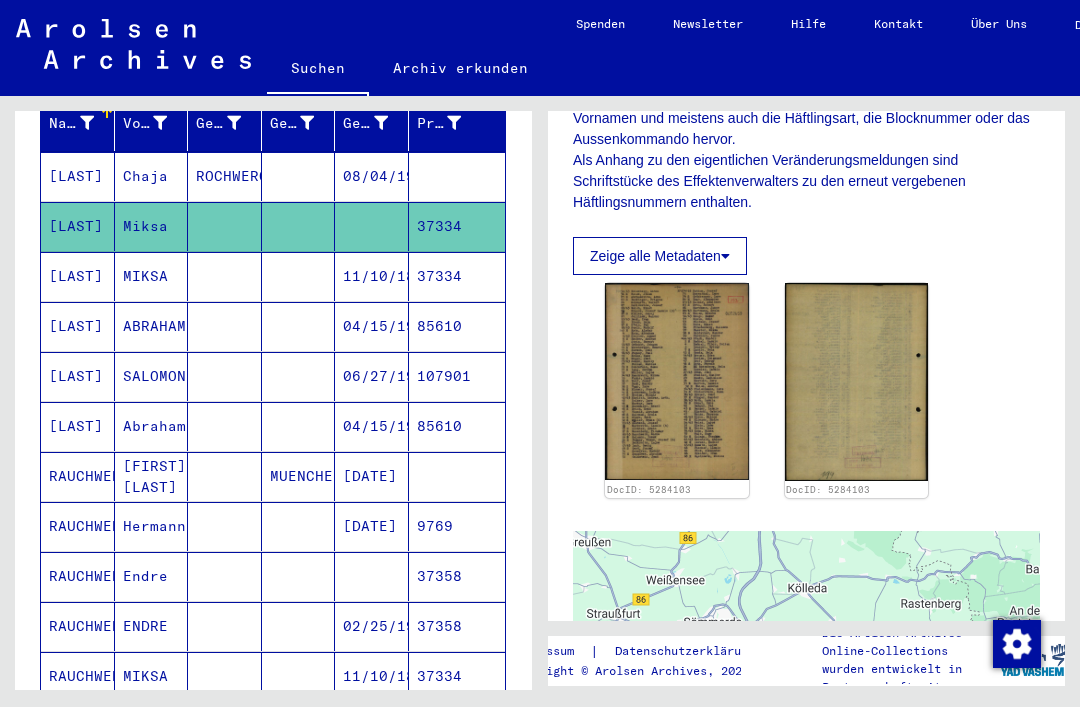 click on "ABRAHAM" at bounding box center [152, 376] 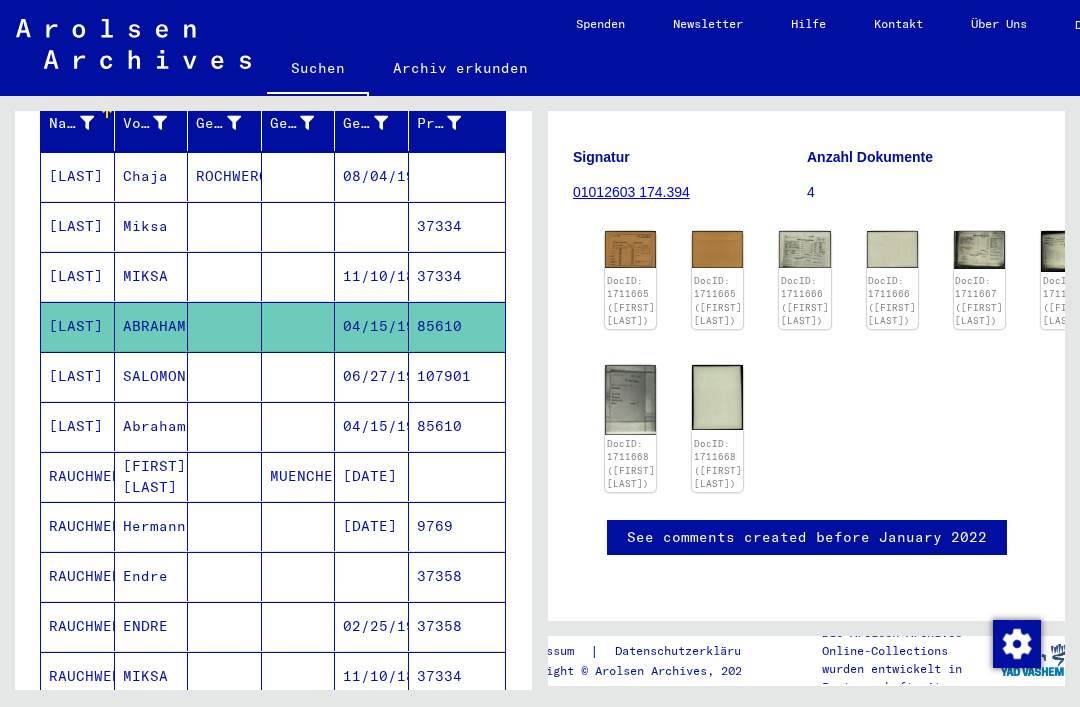 scroll, scrollTop: 231, scrollLeft: 0, axis: vertical 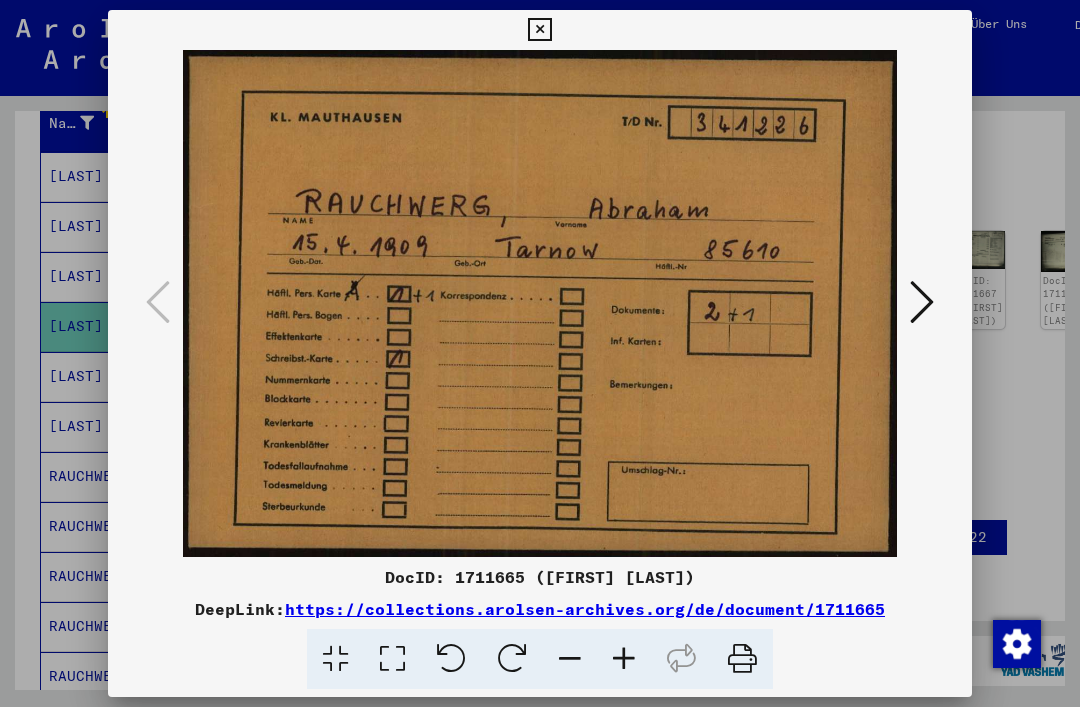 click at bounding box center (922, 302) 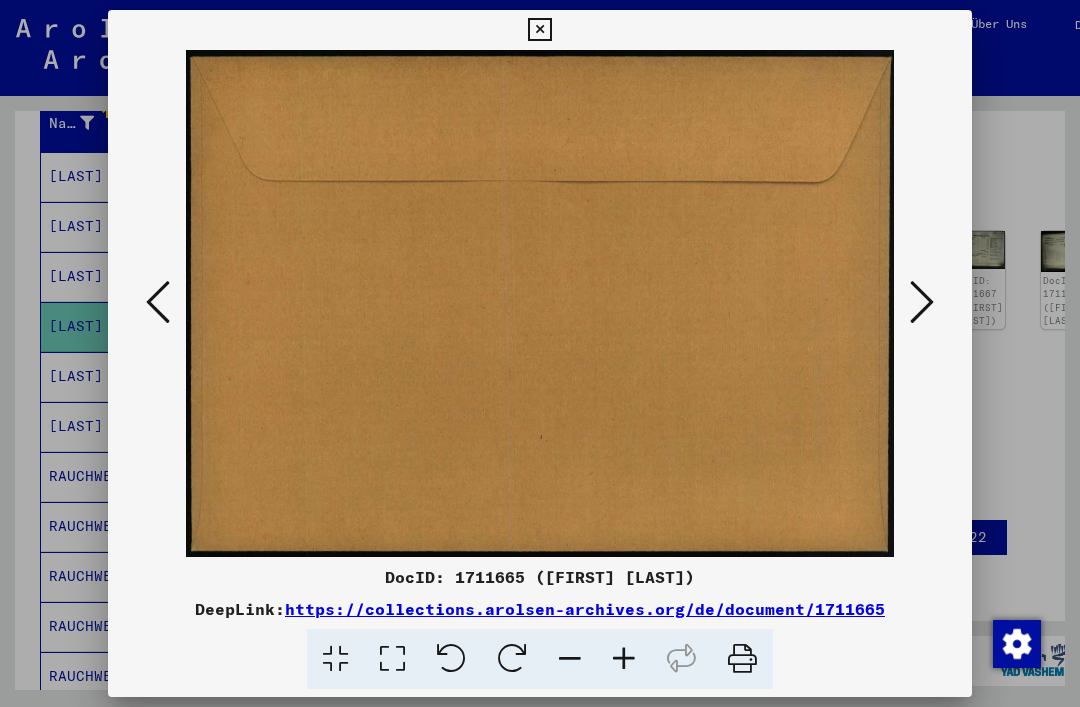 click at bounding box center (922, 302) 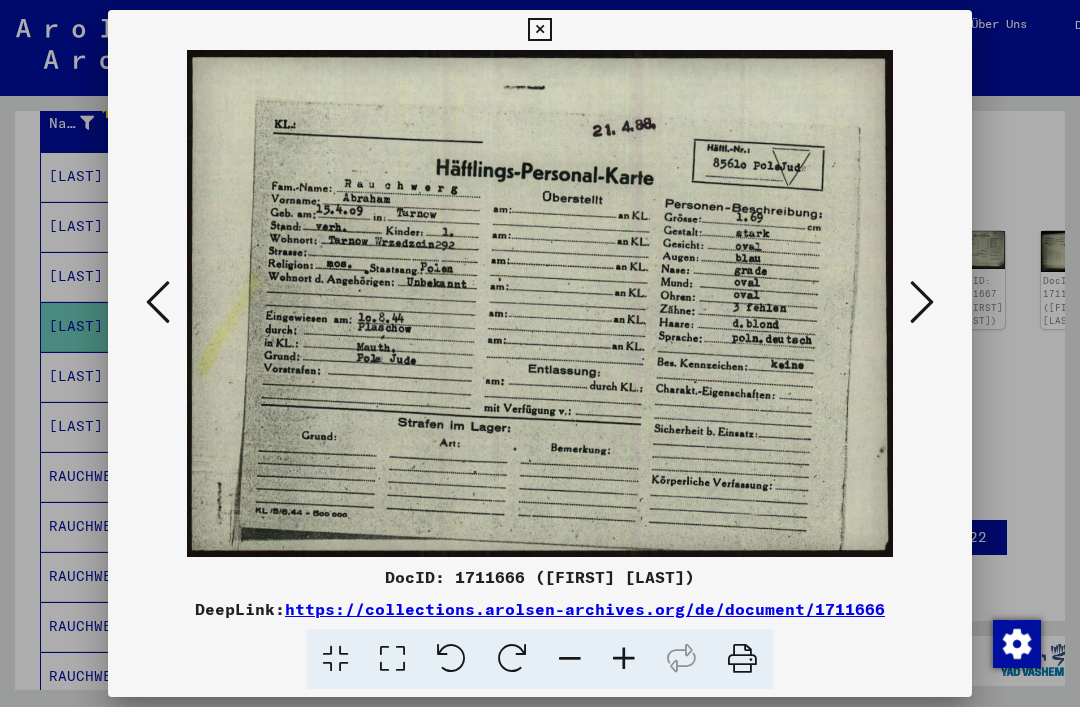 click at bounding box center (922, 302) 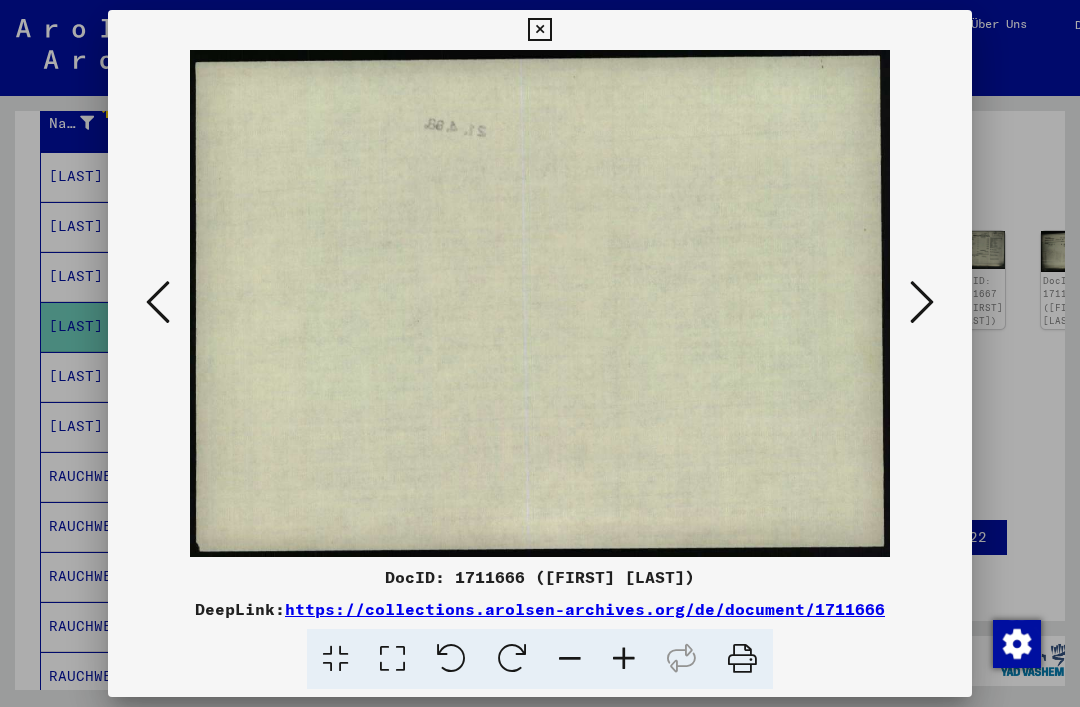 click at bounding box center [539, 30] 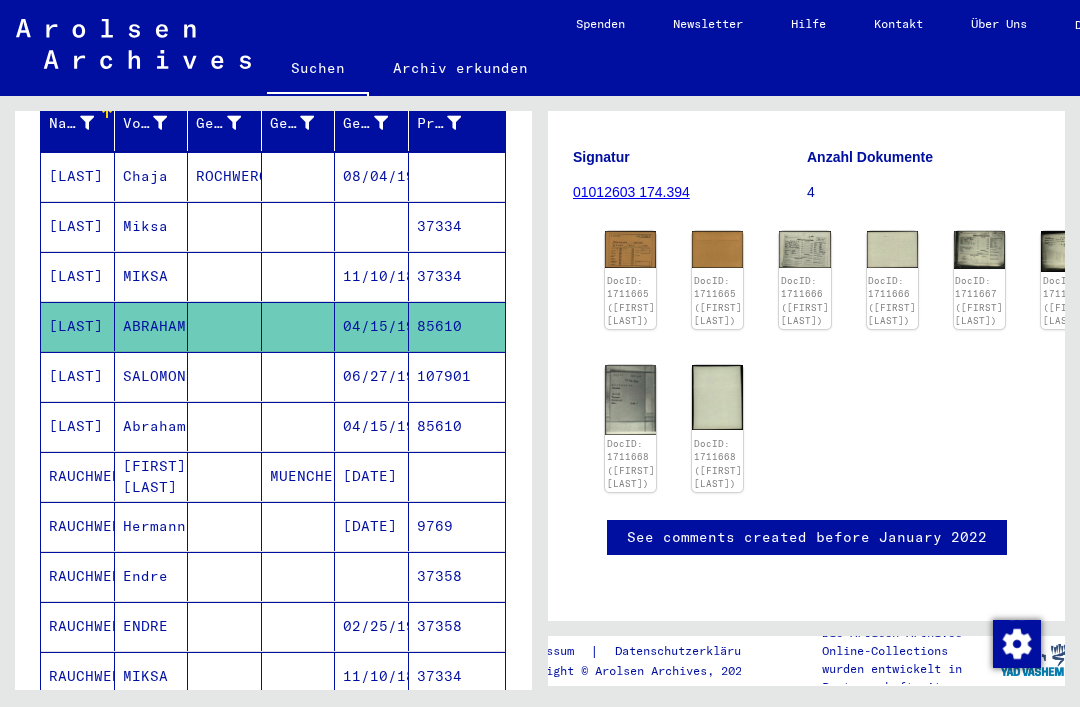 click on "SALOMON" at bounding box center (152, 426) 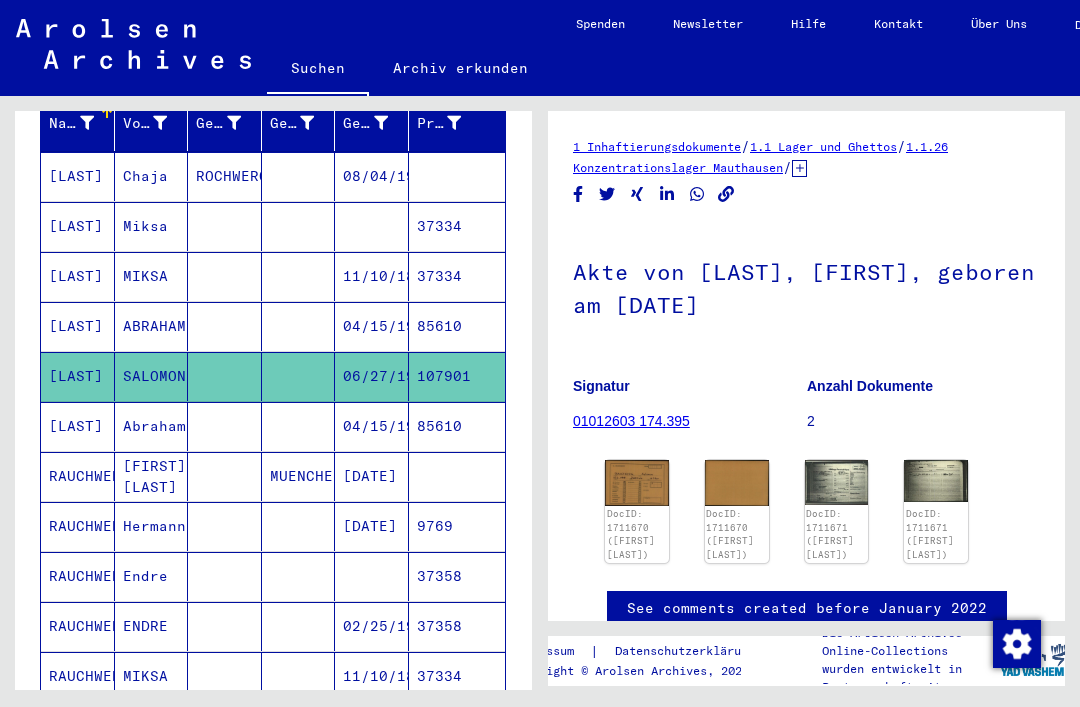 scroll, scrollTop: 0, scrollLeft: 0, axis: both 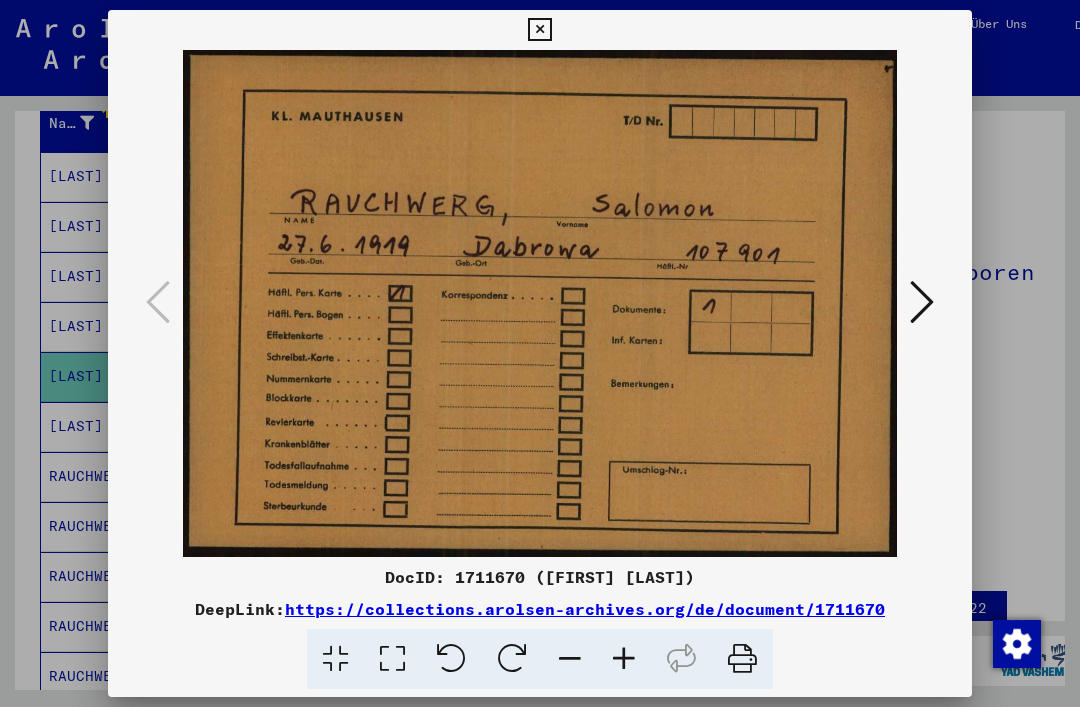 click at bounding box center (922, 302) 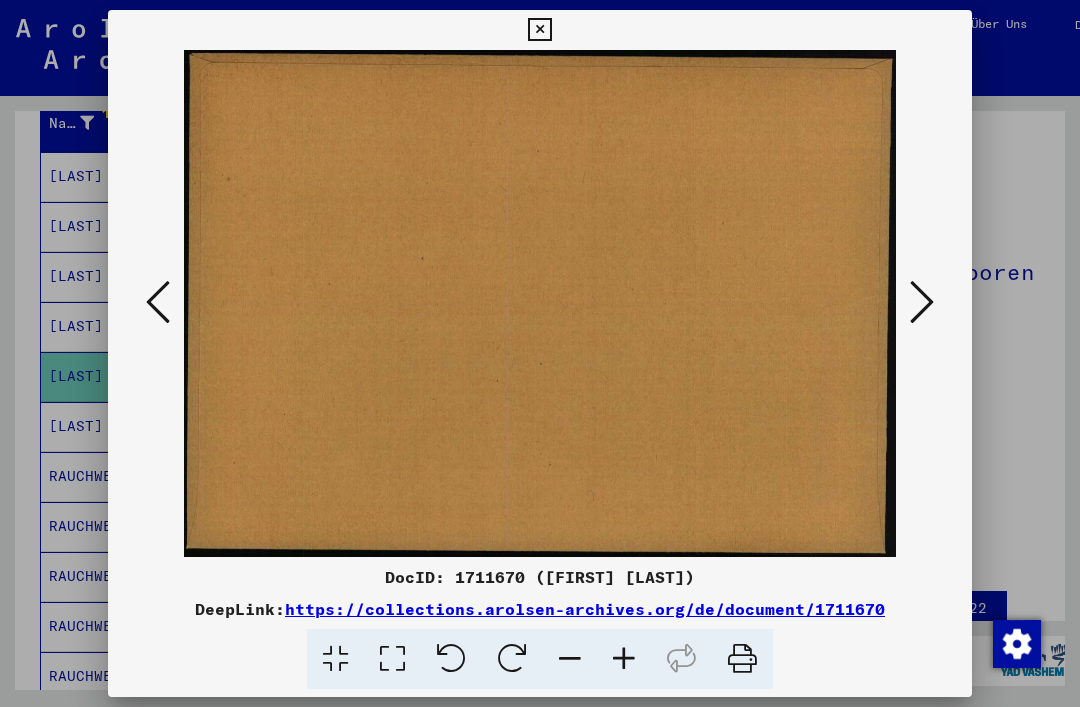 click at bounding box center (922, 302) 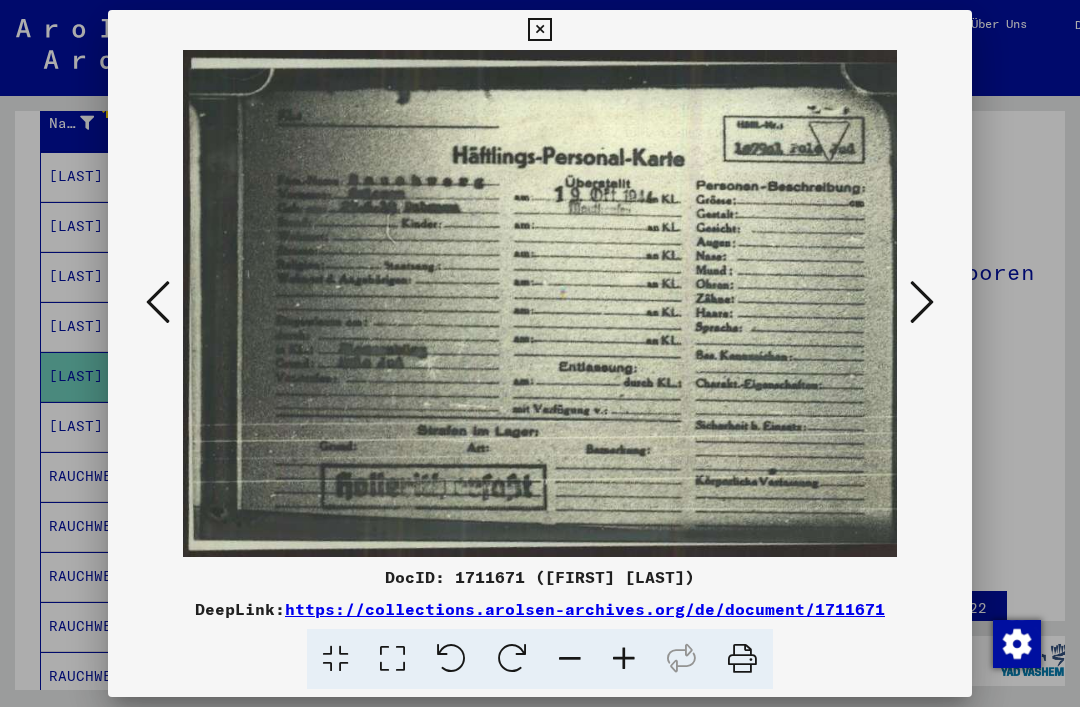 click at bounding box center (922, 302) 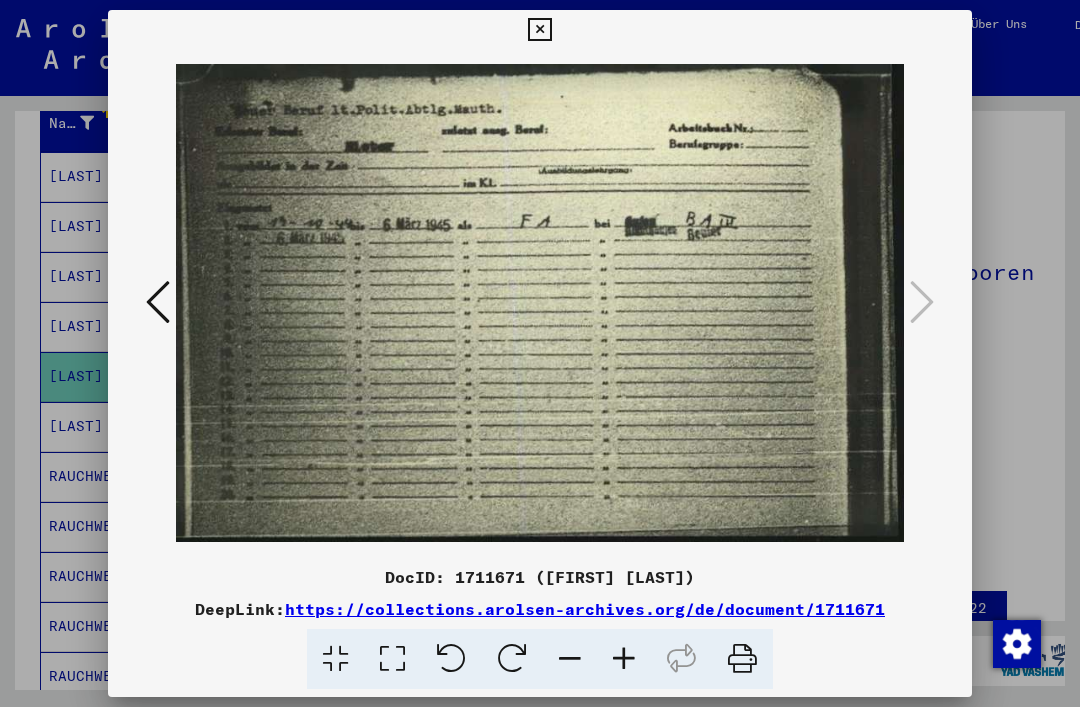 click at bounding box center [539, 30] 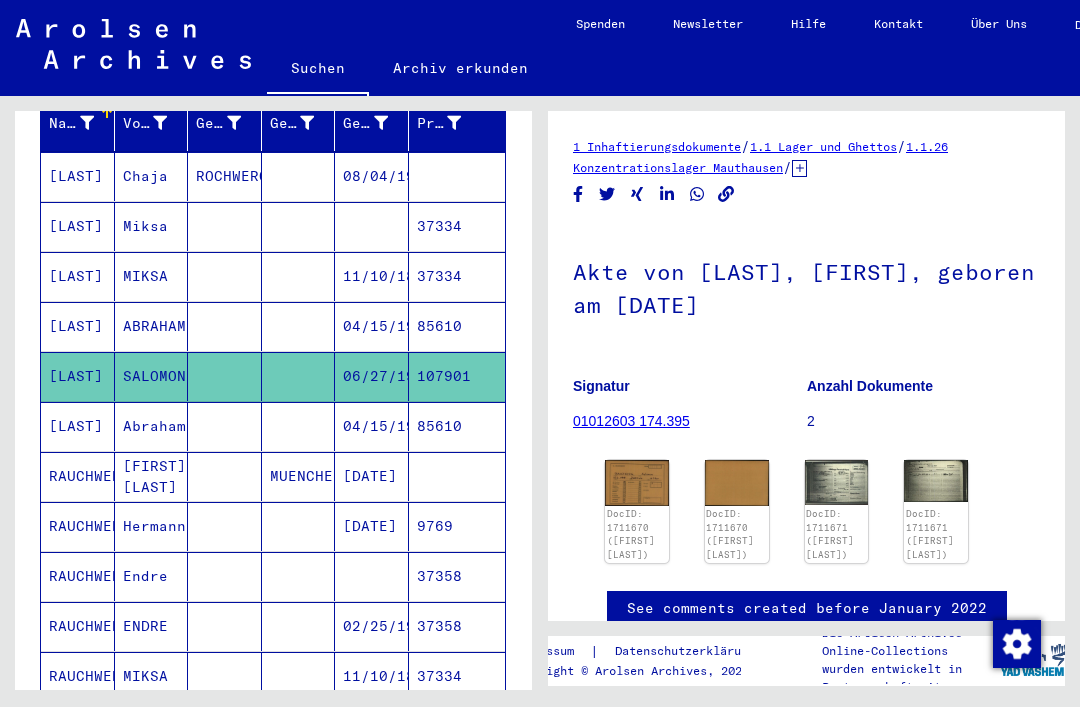 click on "Abraham" at bounding box center (152, 476) 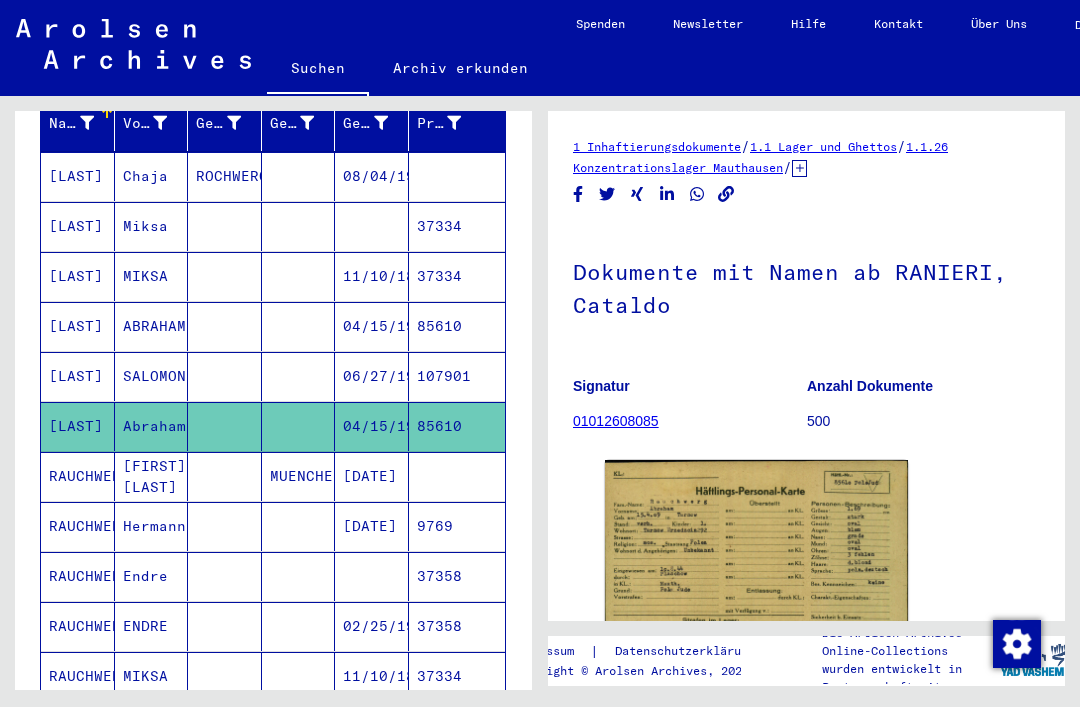 scroll, scrollTop: 0, scrollLeft: 0, axis: both 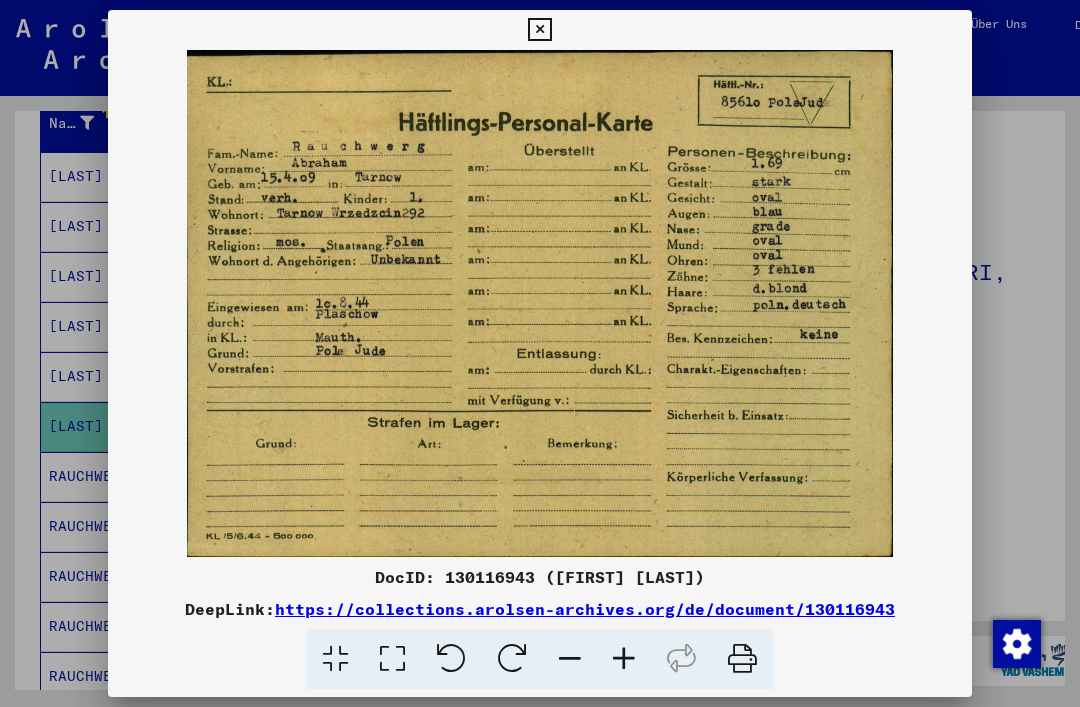 click at bounding box center (539, 30) 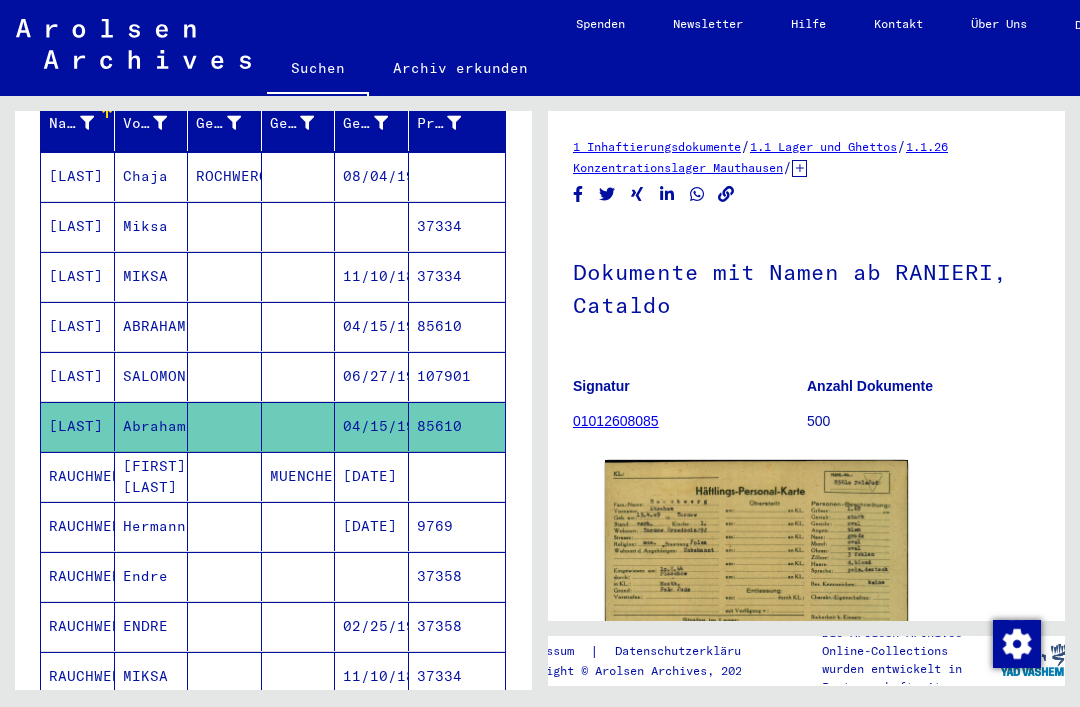 click on "MUENCHEN" at bounding box center (299, 526) 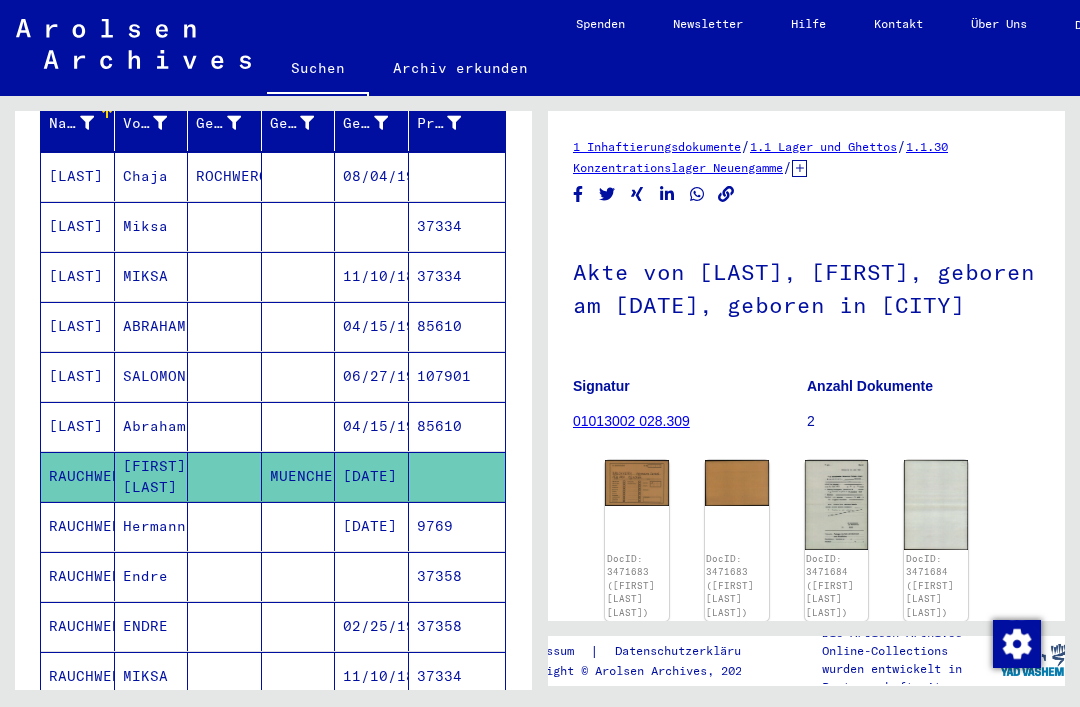 scroll, scrollTop: 0, scrollLeft: 0, axis: both 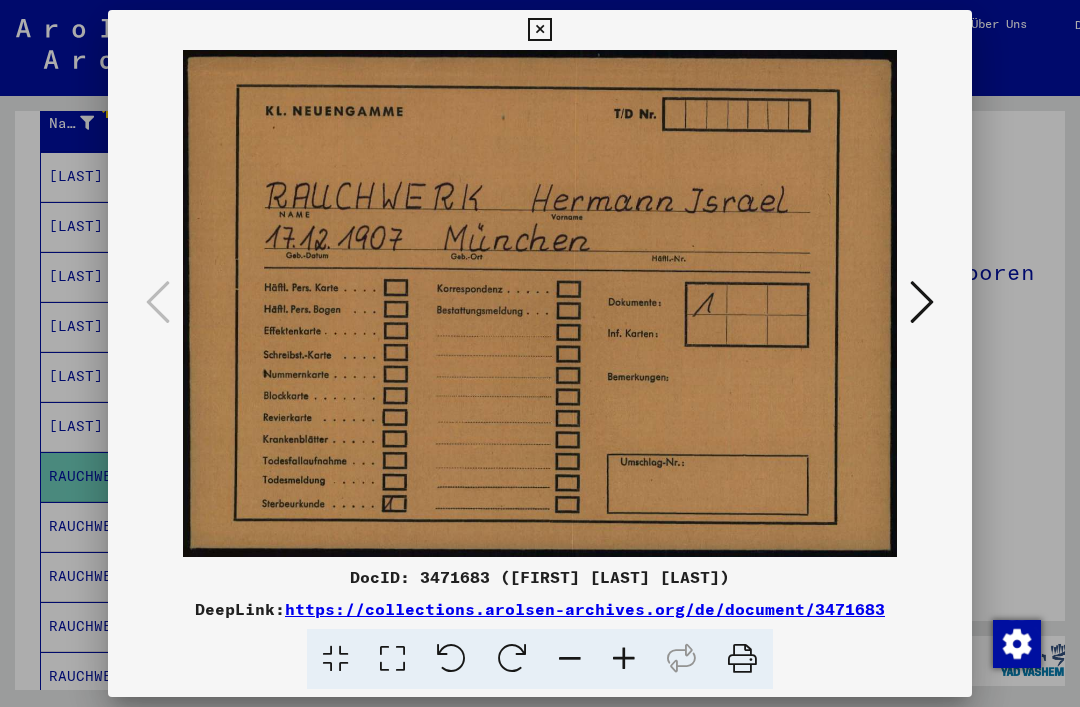 click at bounding box center (539, 30) 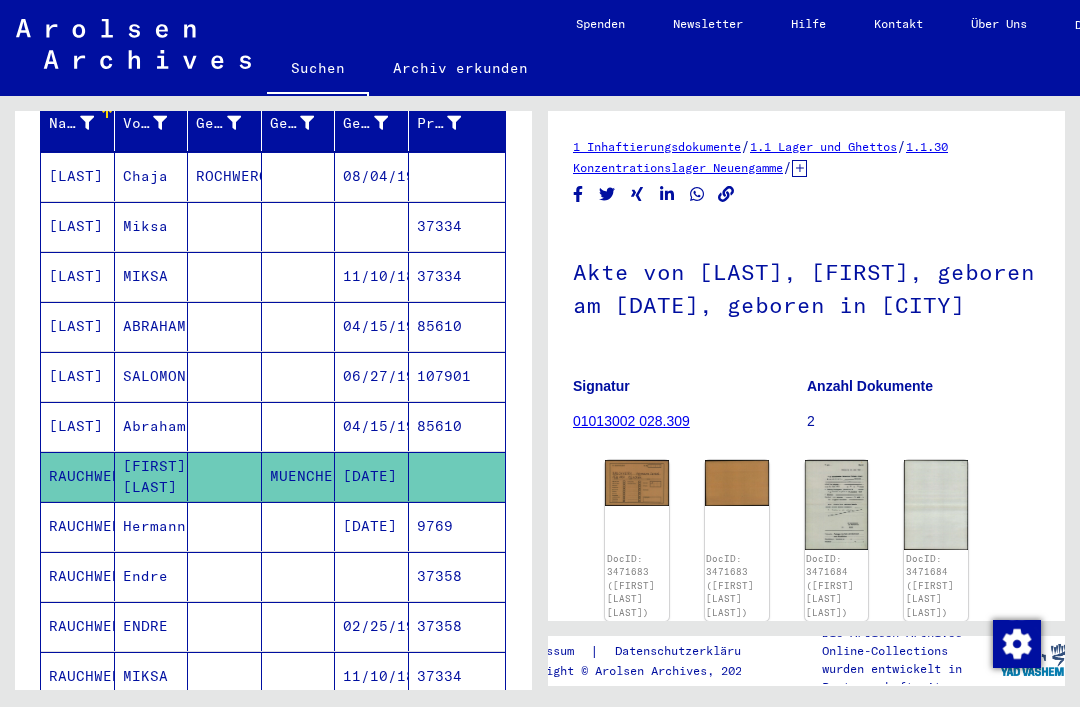 click on "Endre" at bounding box center (152, 626) 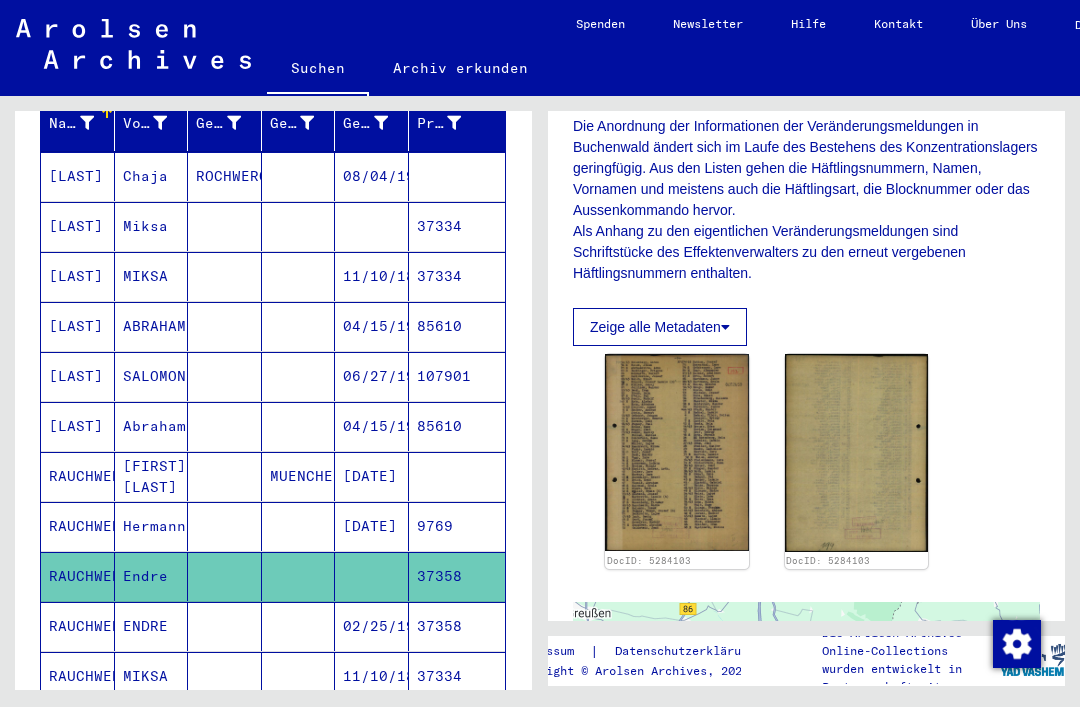 scroll, scrollTop: 364, scrollLeft: 0, axis: vertical 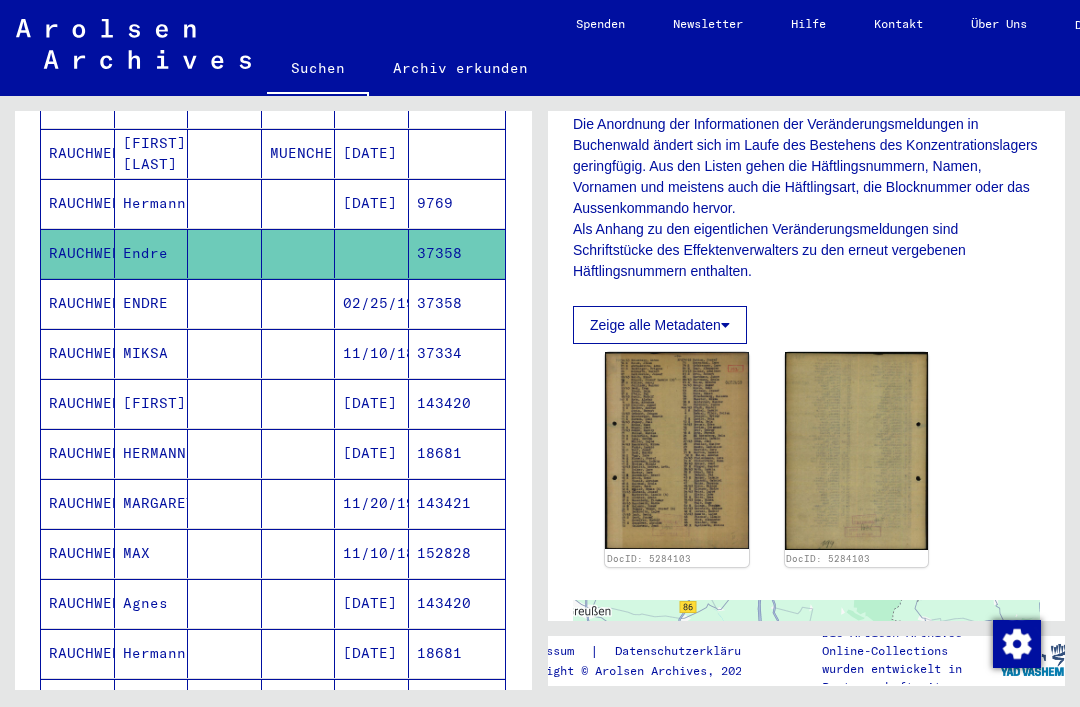 click on "[FIRST]" at bounding box center [152, 453] 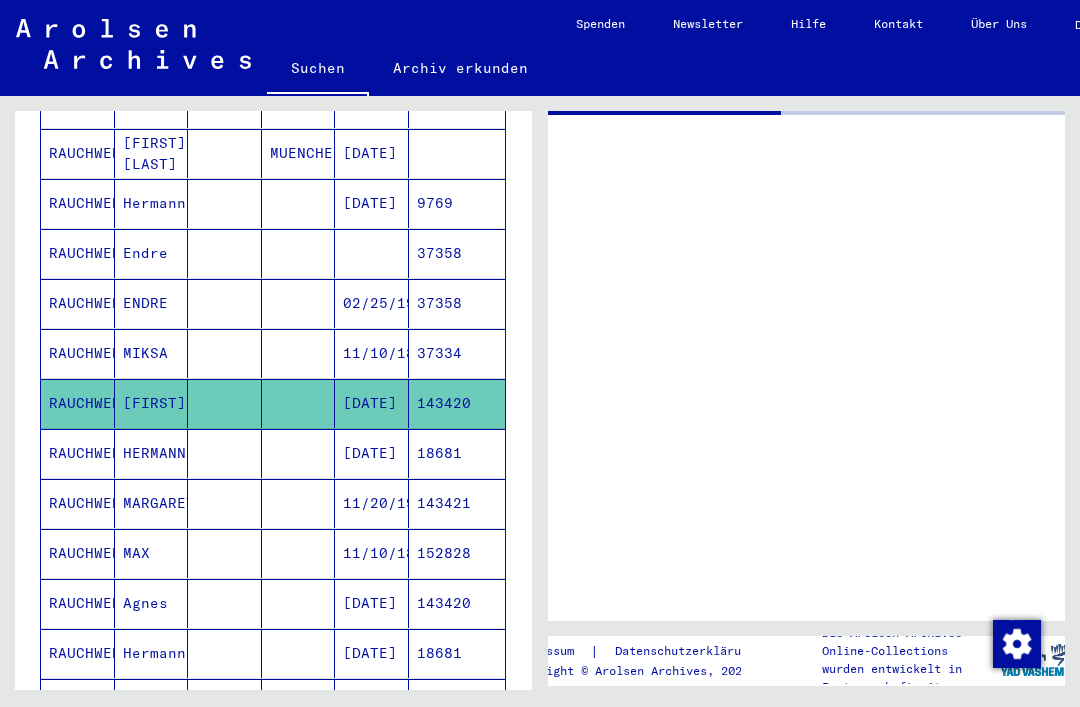 scroll, scrollTop: 0, scrollLeft: 0, axis: both 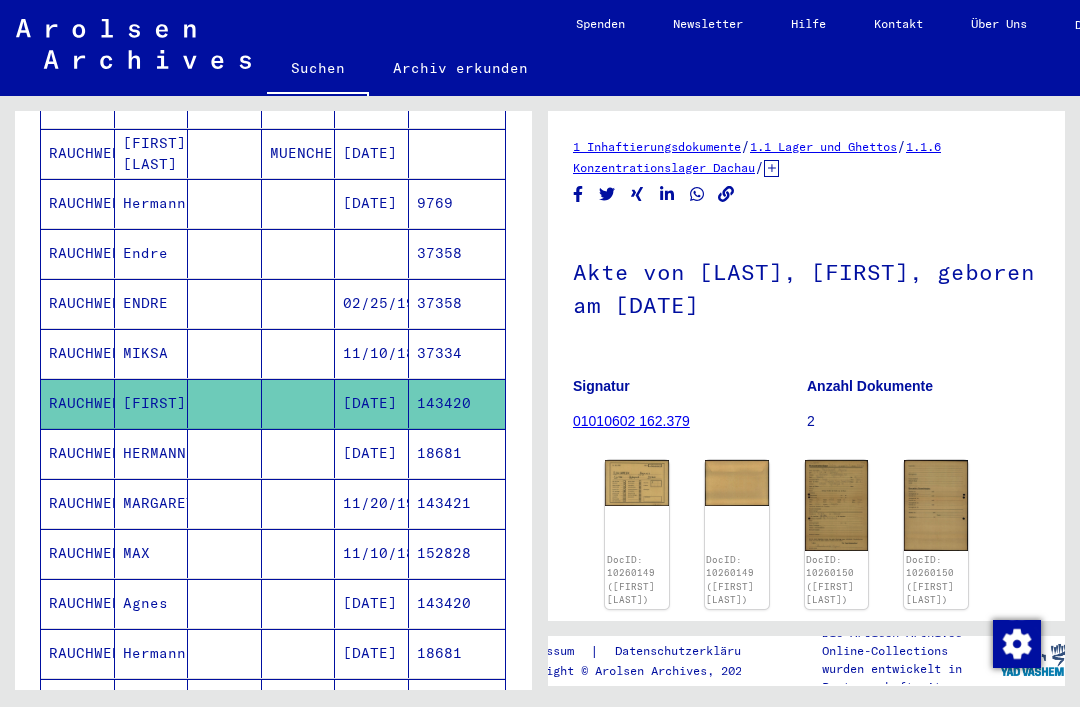 click 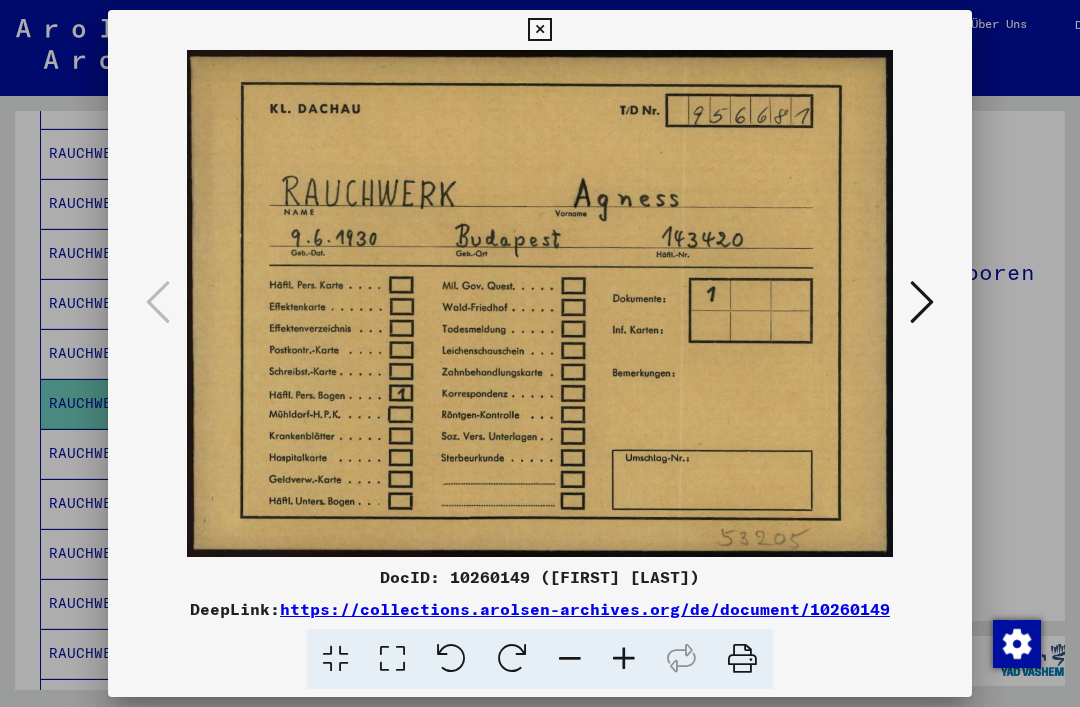 click at bounding box center (539, 30) 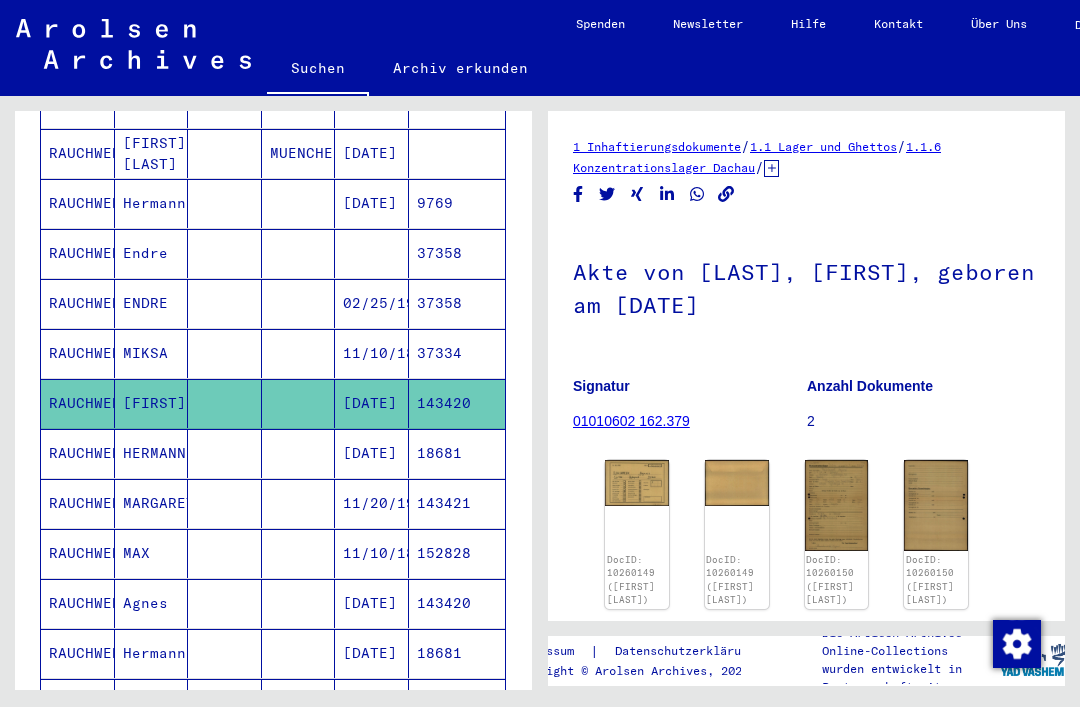 click at bounding box center [225, 603] 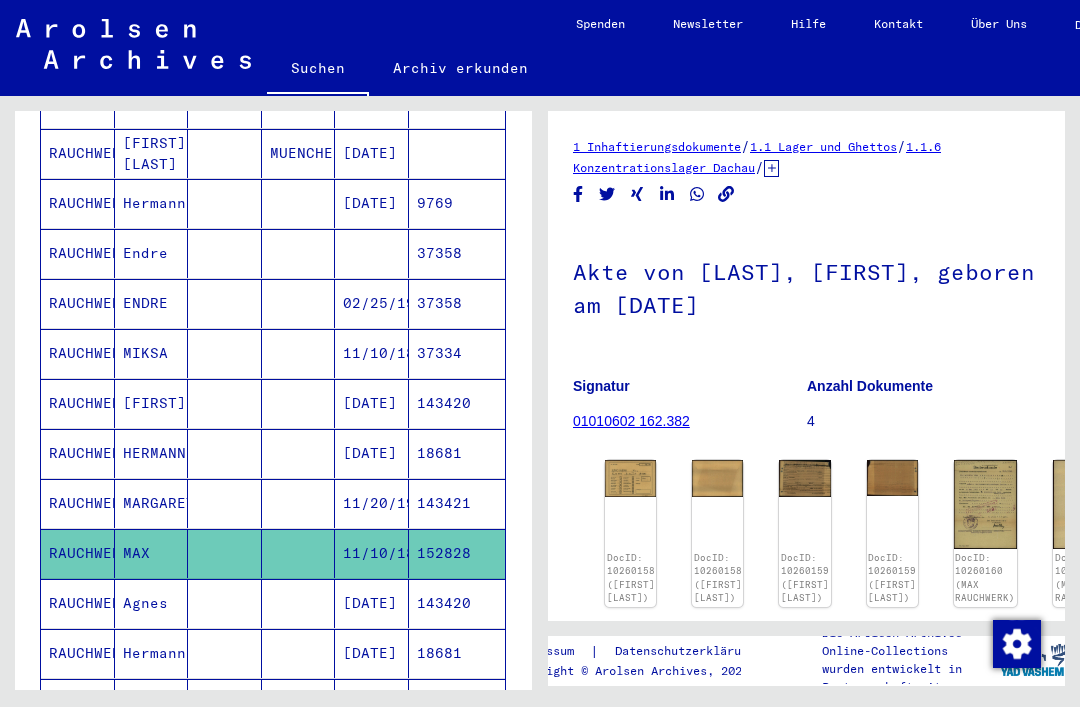 scroll, scrollTop: 0, scrollLeft: 0, axis: both 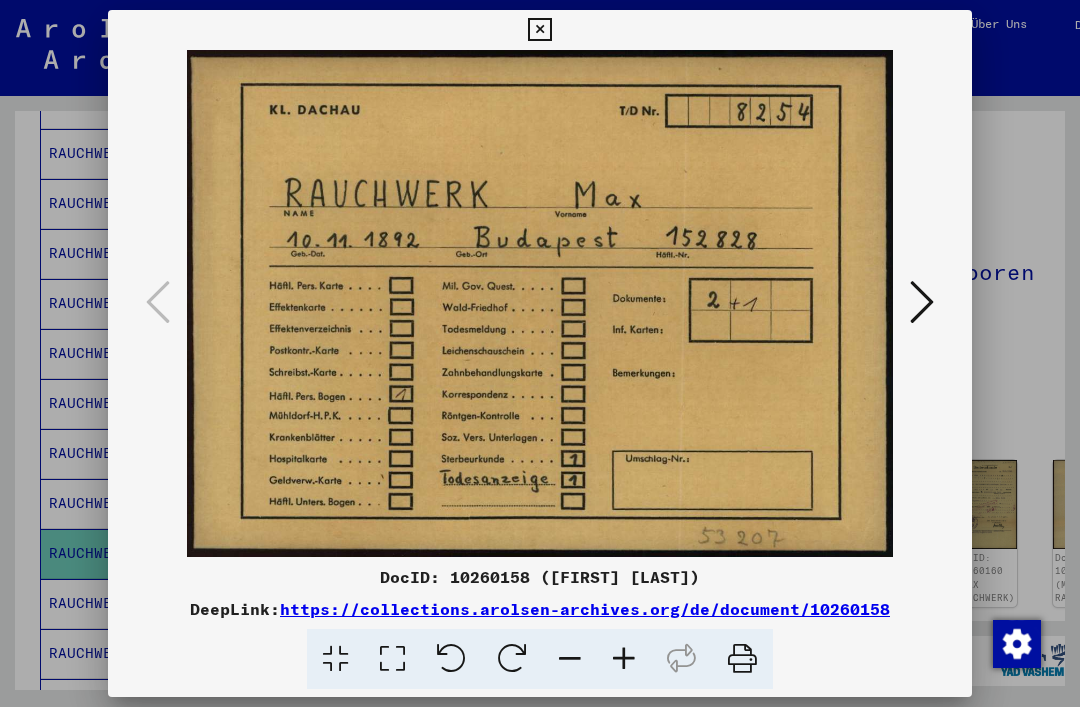 click at bounding box center (539, 30) 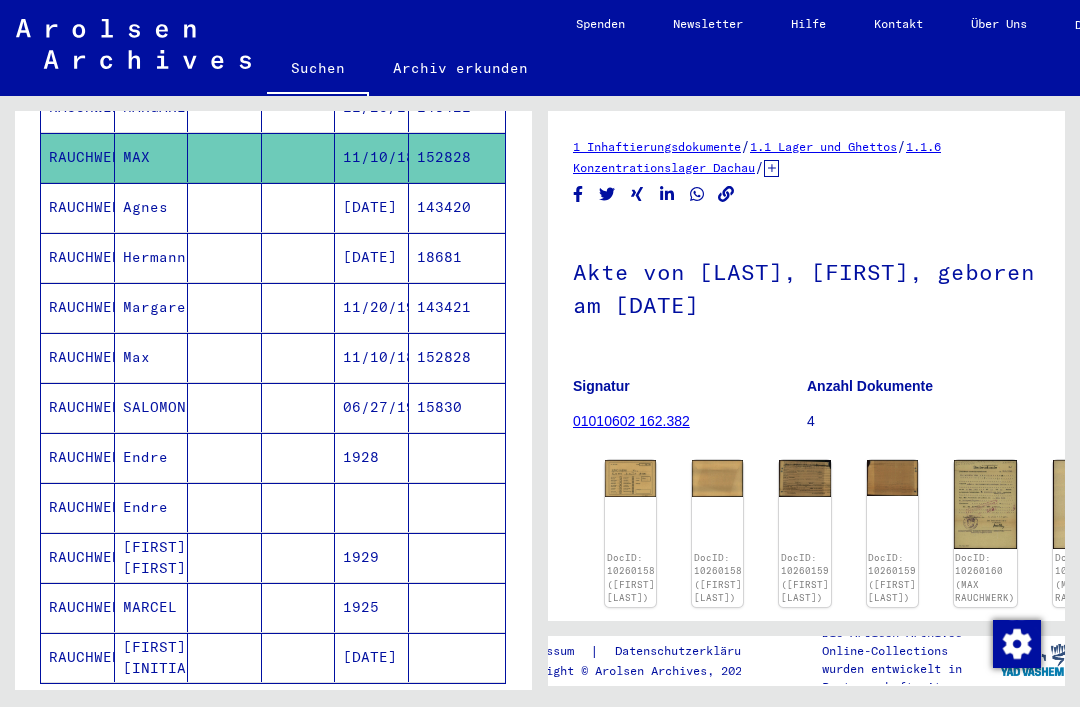 scroll, scrollTop: 1003, scrollLeft: 0, axis: vertical 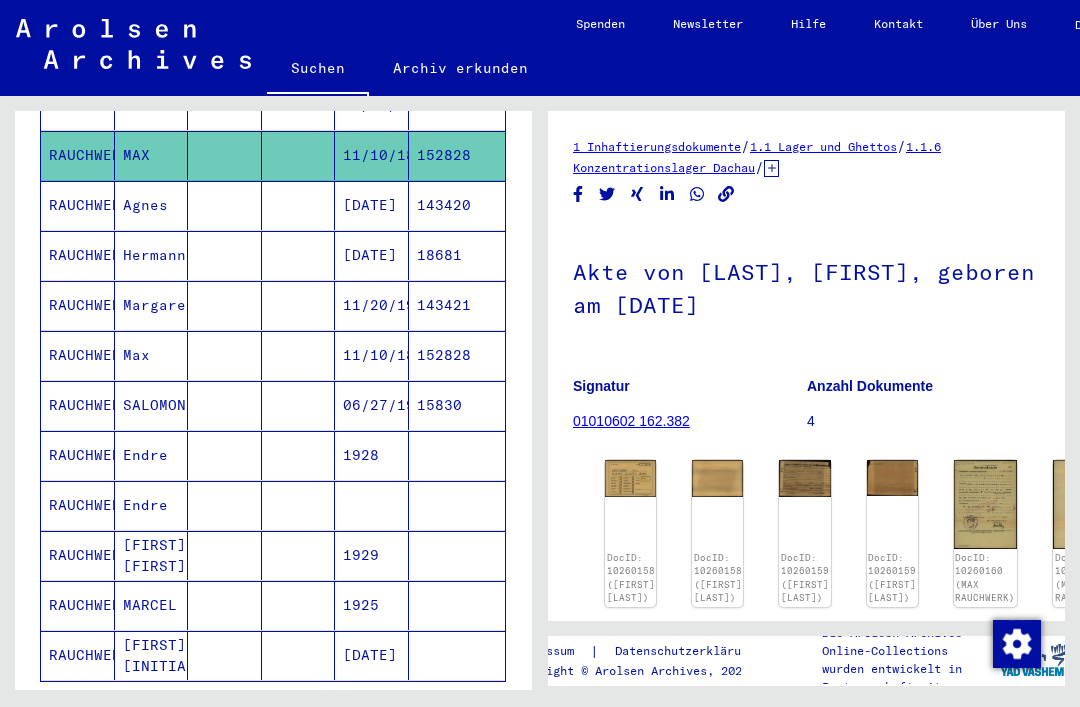 click on "MARCEL" at bounding box center (152, 655) 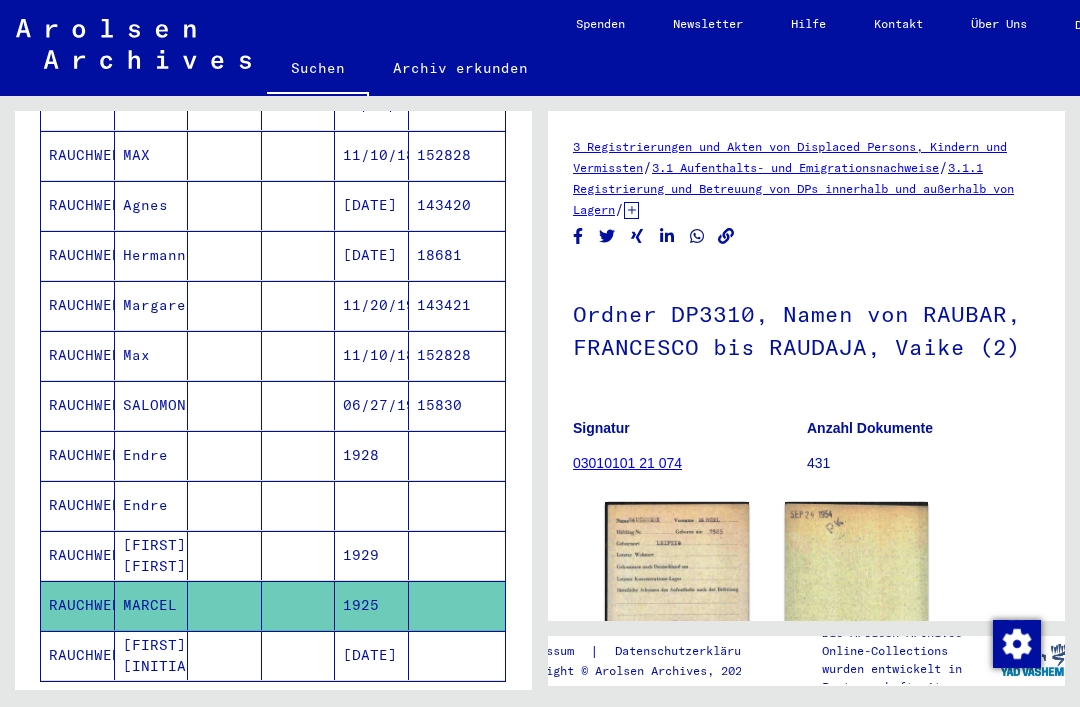 scroll, scrollTop: 0, scrollLeft: 0, axis: both 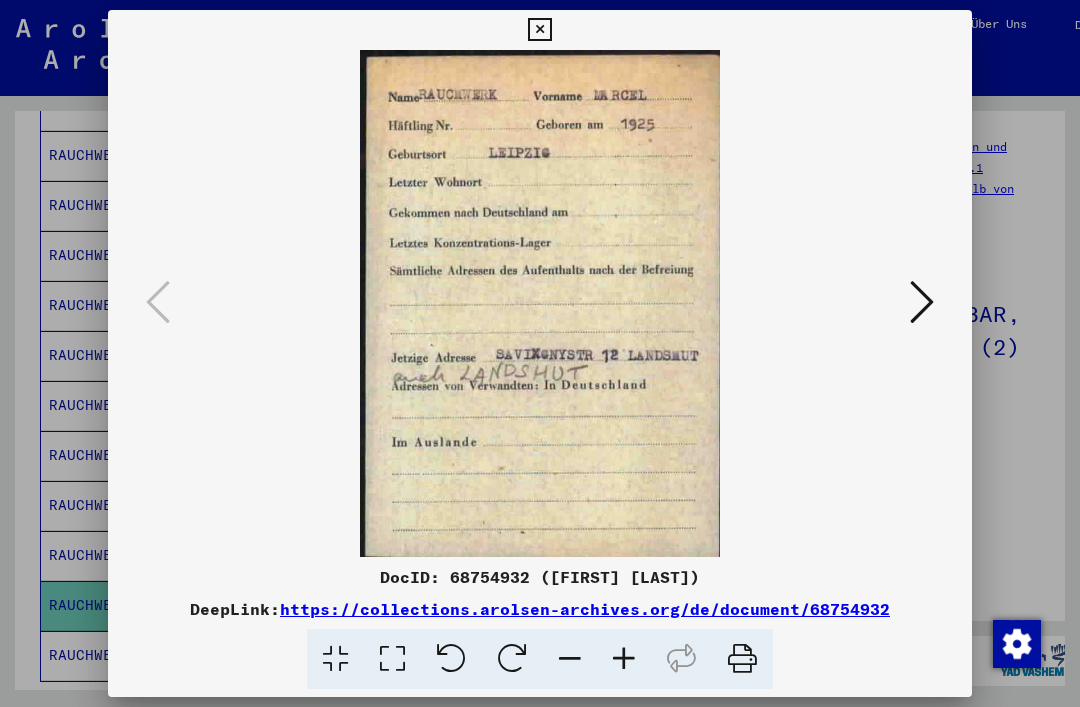 click at bounding box center (539, 30) 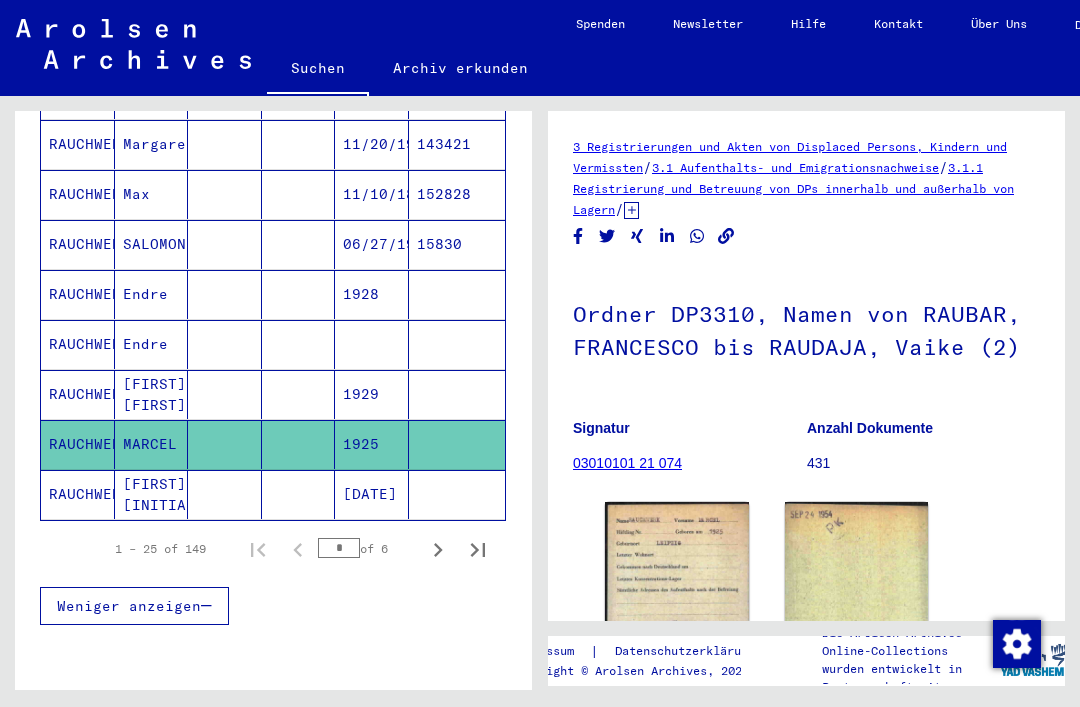 scroll, scrollTop: 1232, scrollLeft: 0, axis: vertical 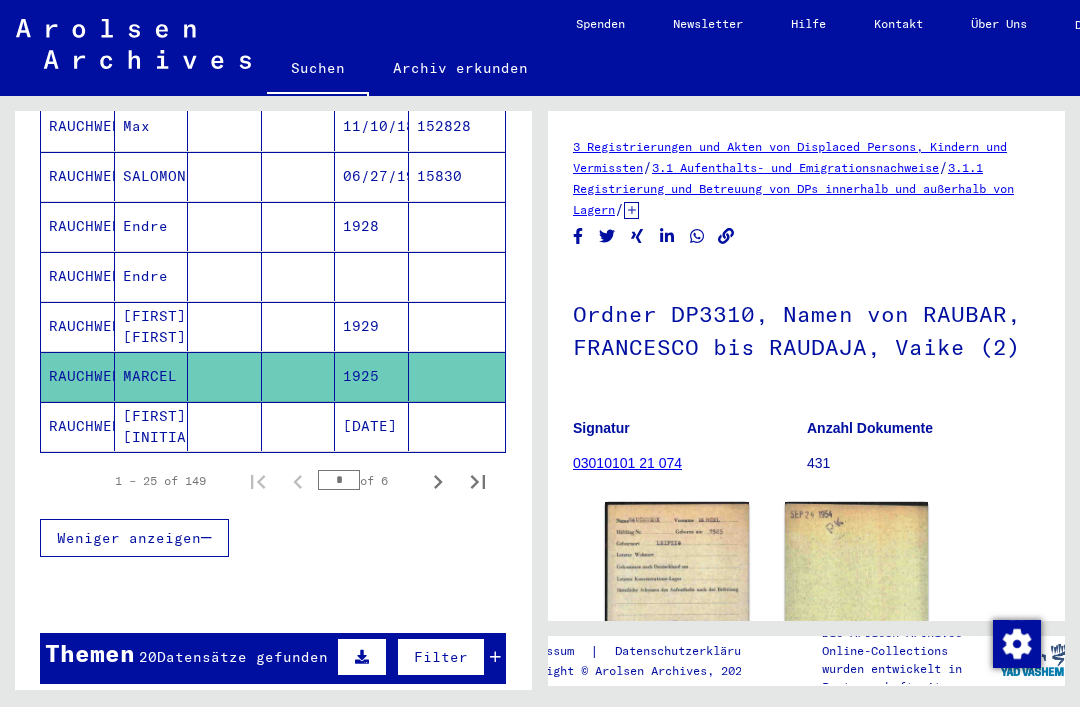click on "[FIRST] [INITIAL]" 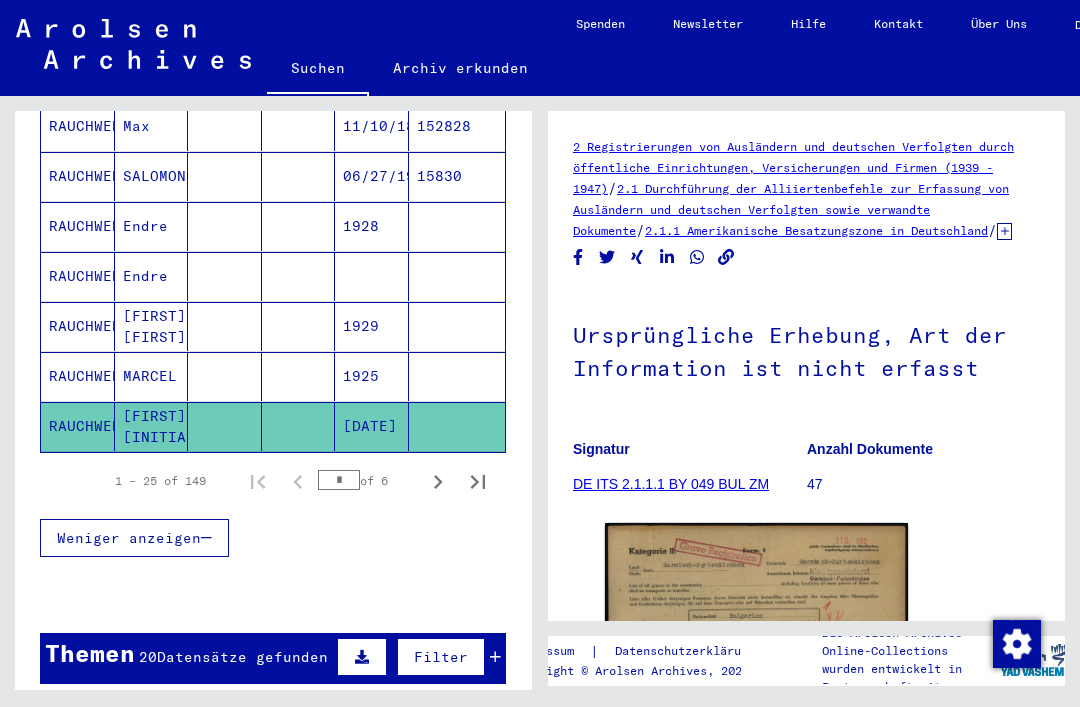 scroll, scrollTop: 0, scrollLeft: 0, axis: both 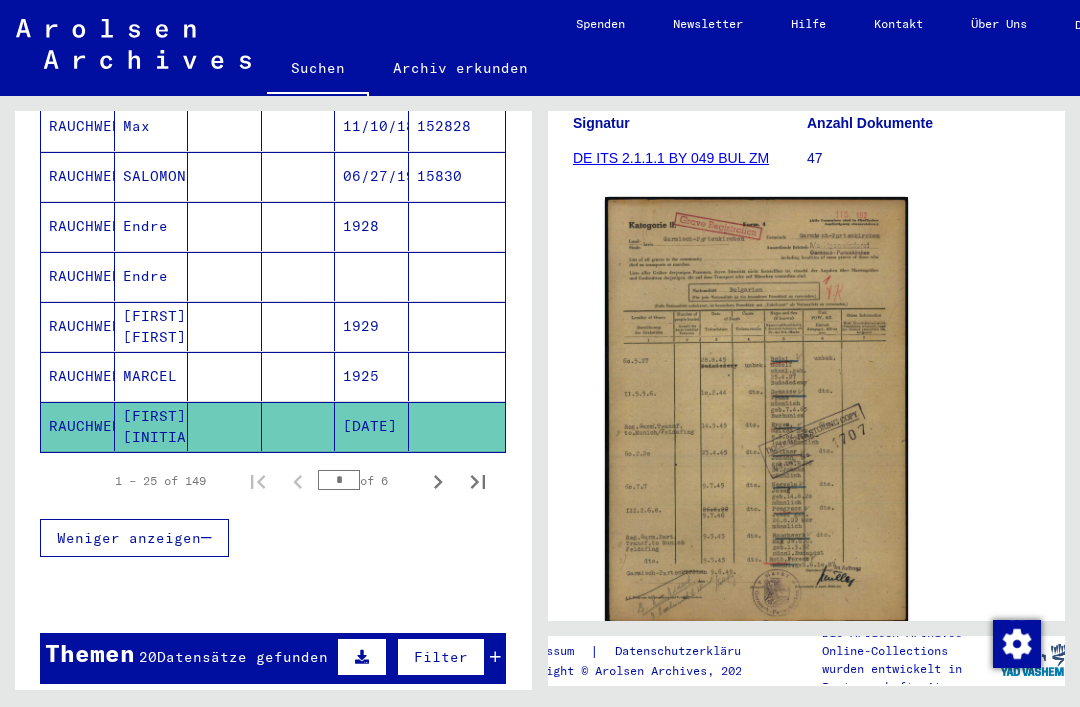 click 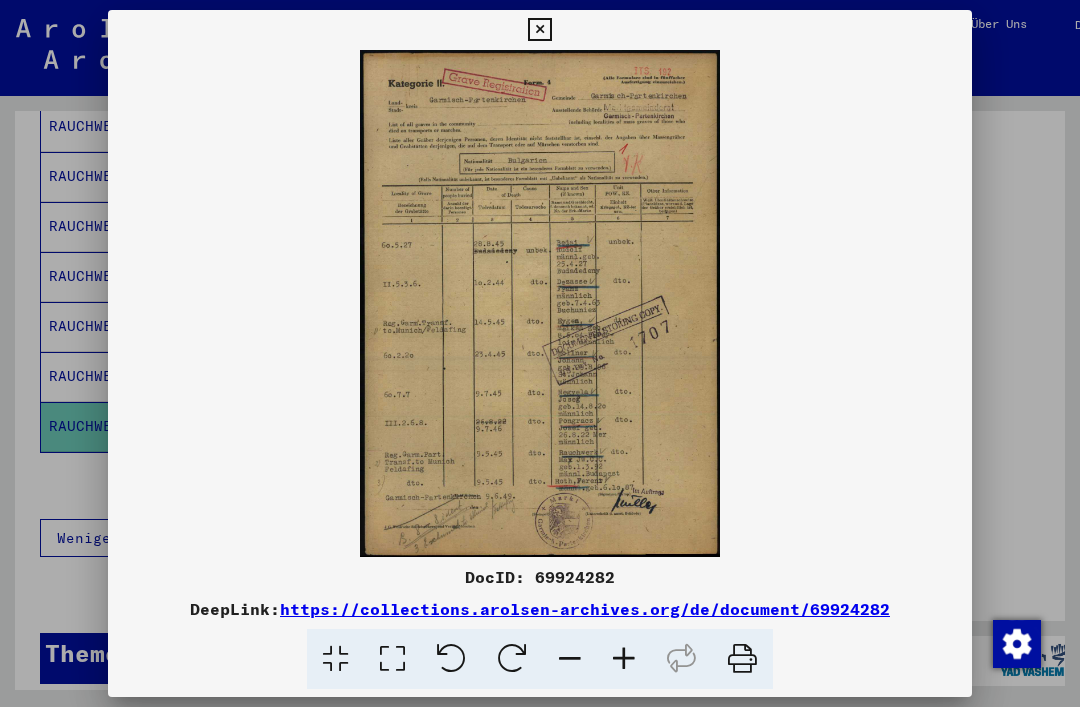 click at bounding box center (539, 30) 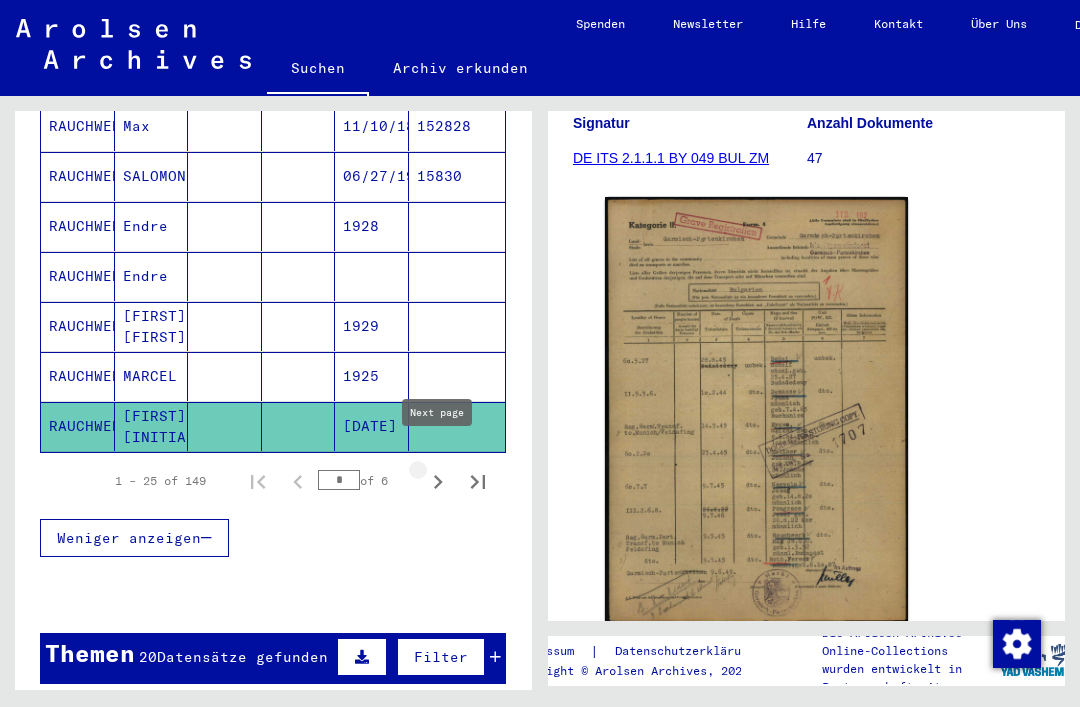 click 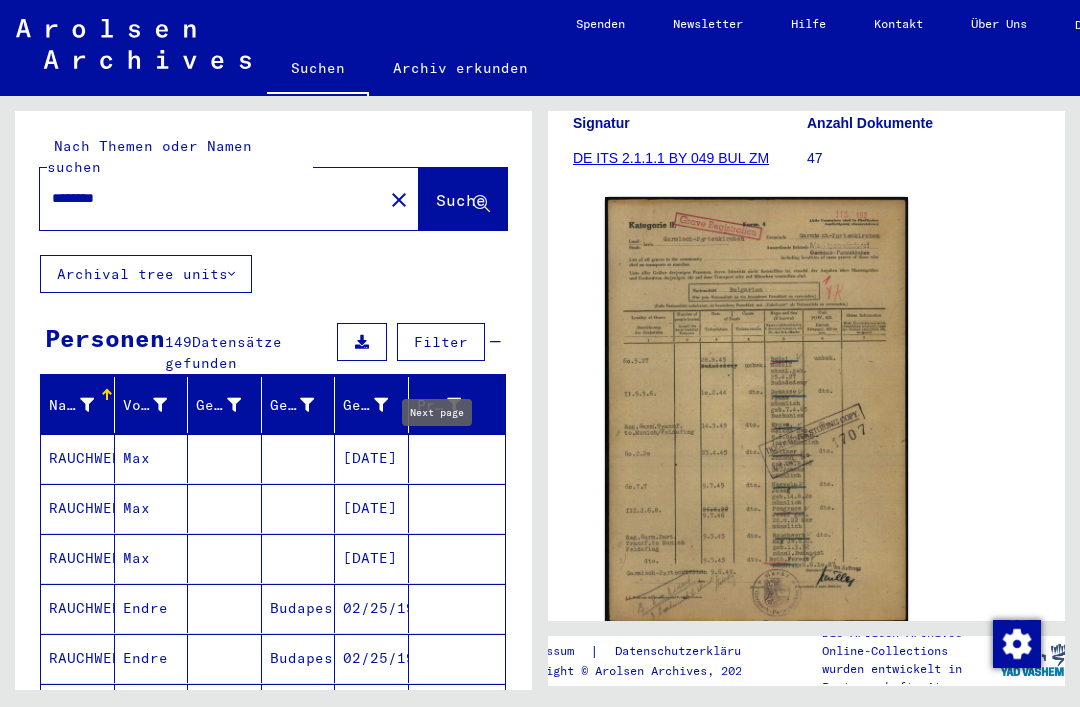 scroll, scrollTop: 0, scrollLeft: 0, axis: both 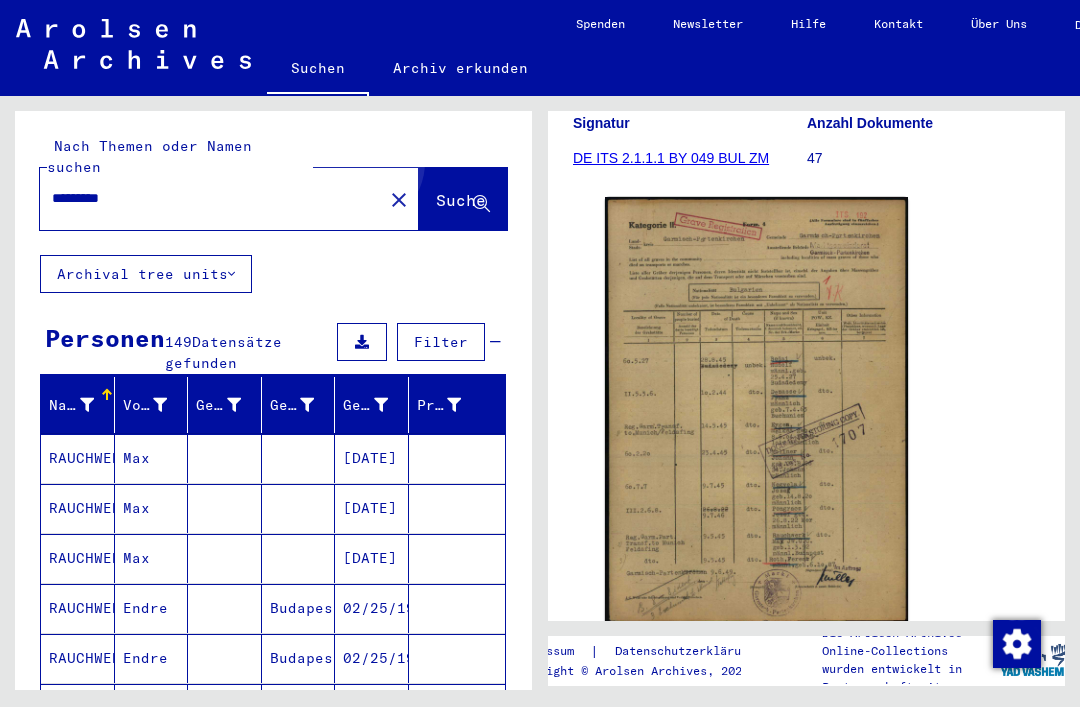 type on "*********" 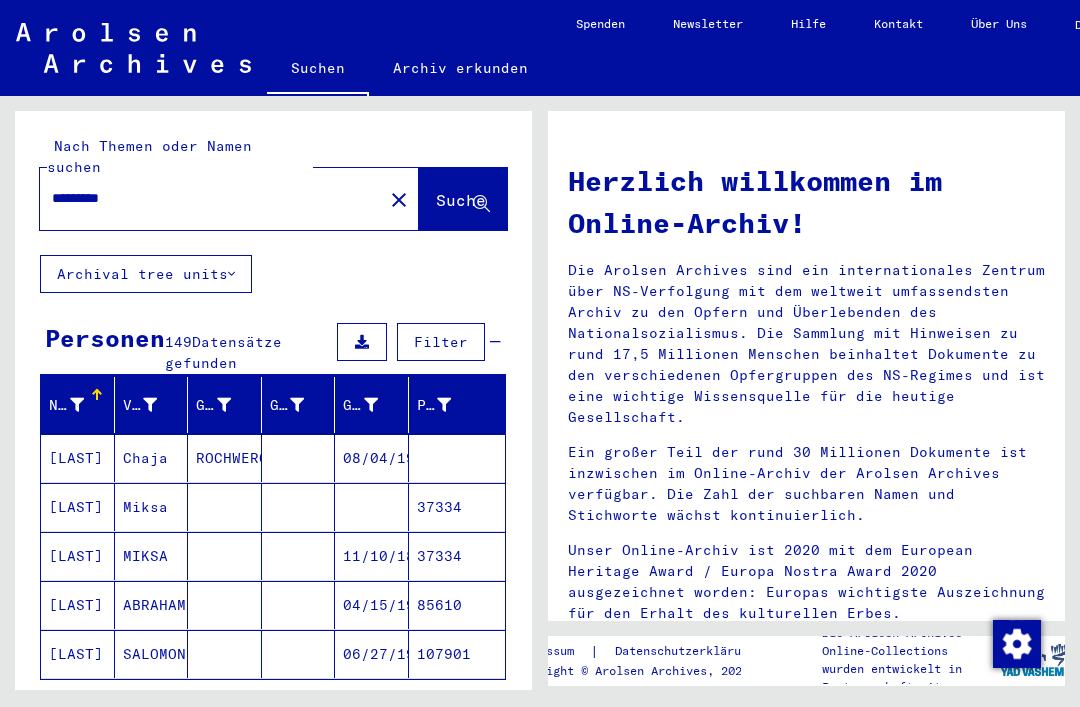 click on "85610" at bounding box center (457, 654) 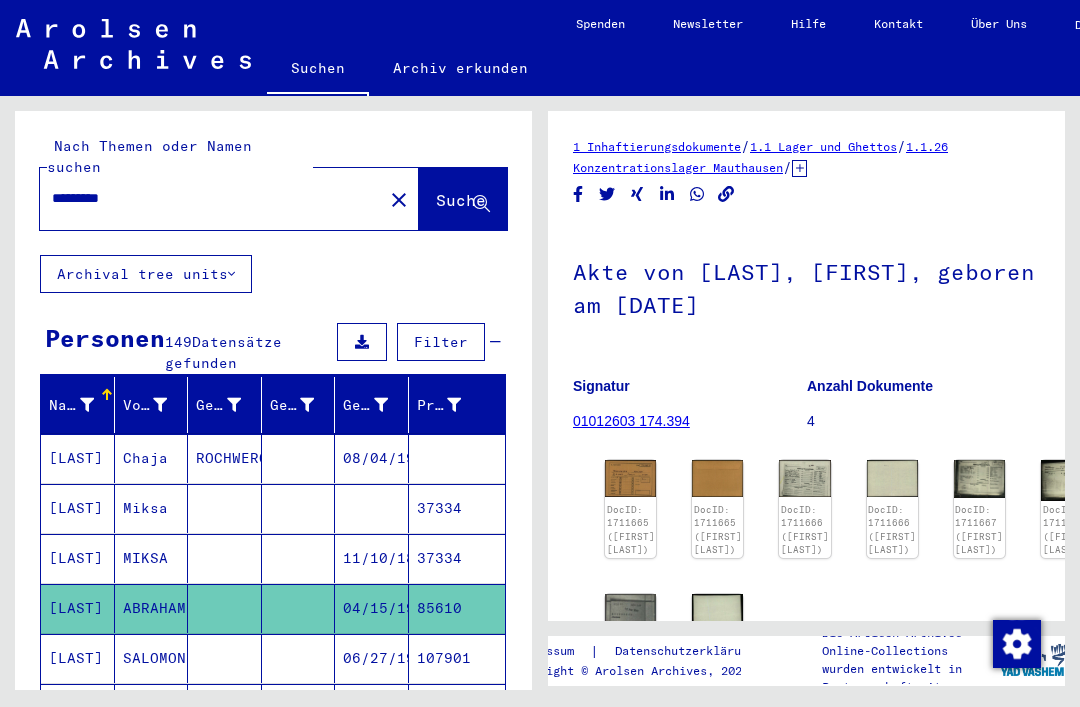 scroll, scrollTop: 0, scrollLeft: 0, axis: both 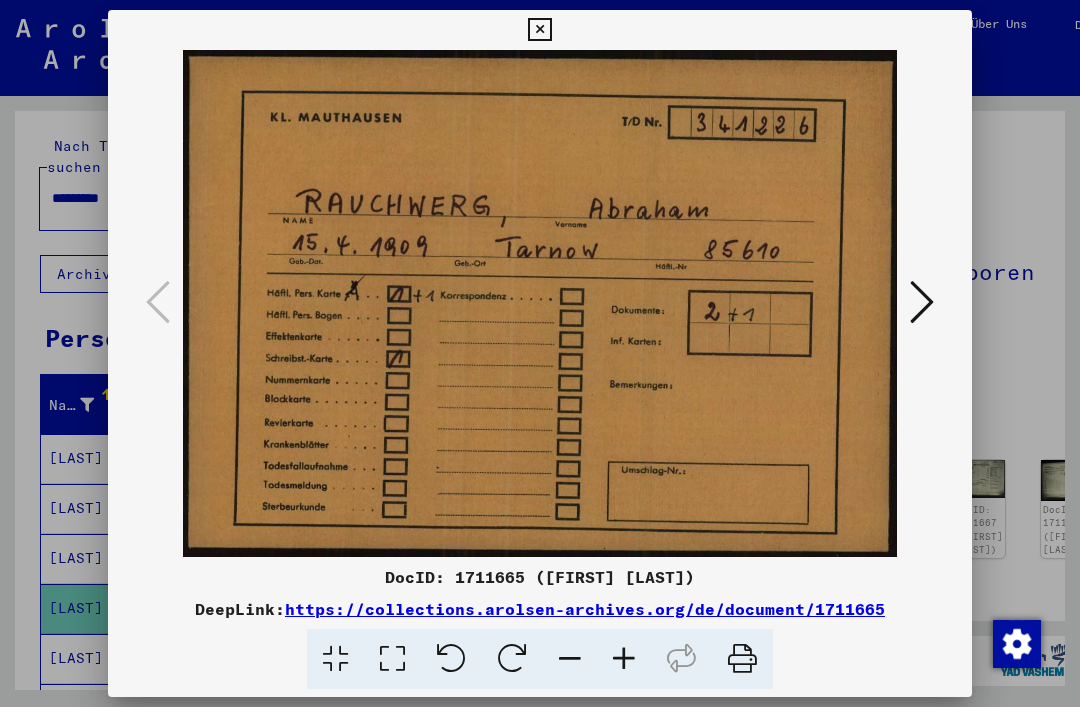 click at bounding box center [922, 302] 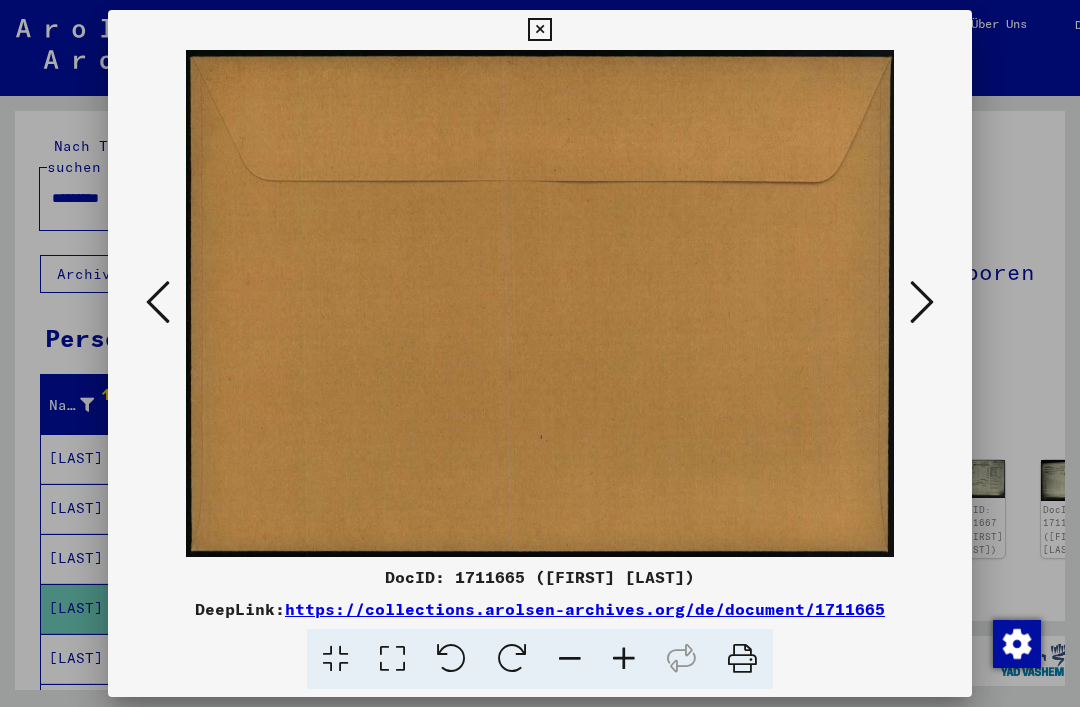 click at bounding box center [922, 302] 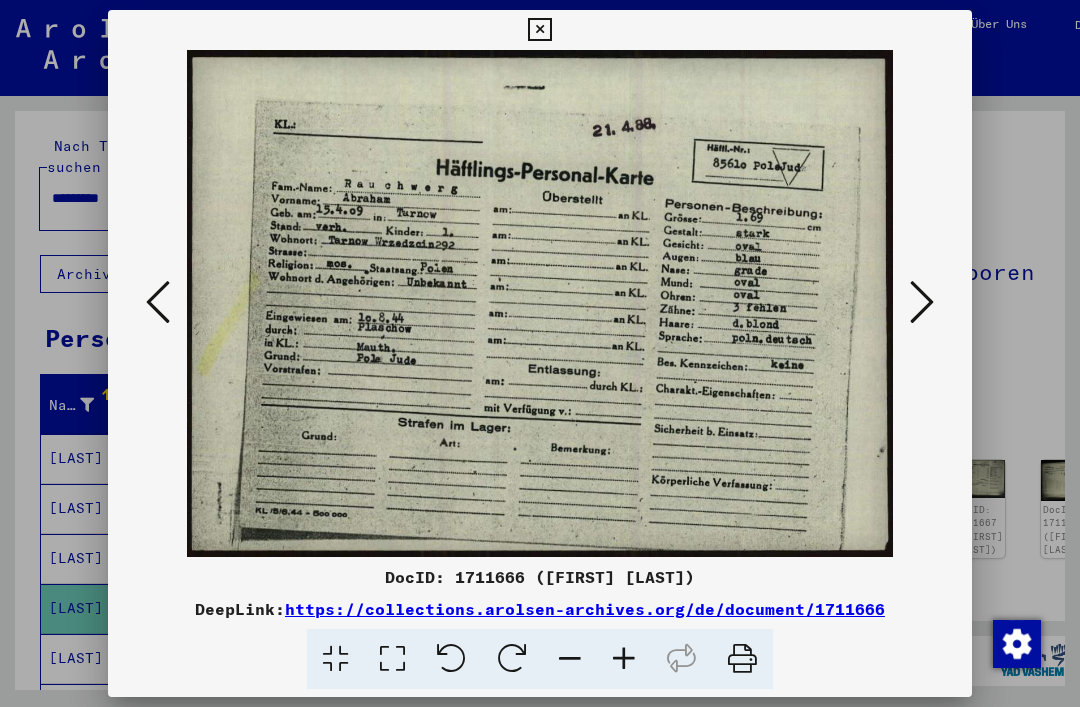 click at bounding box center (922, 302) 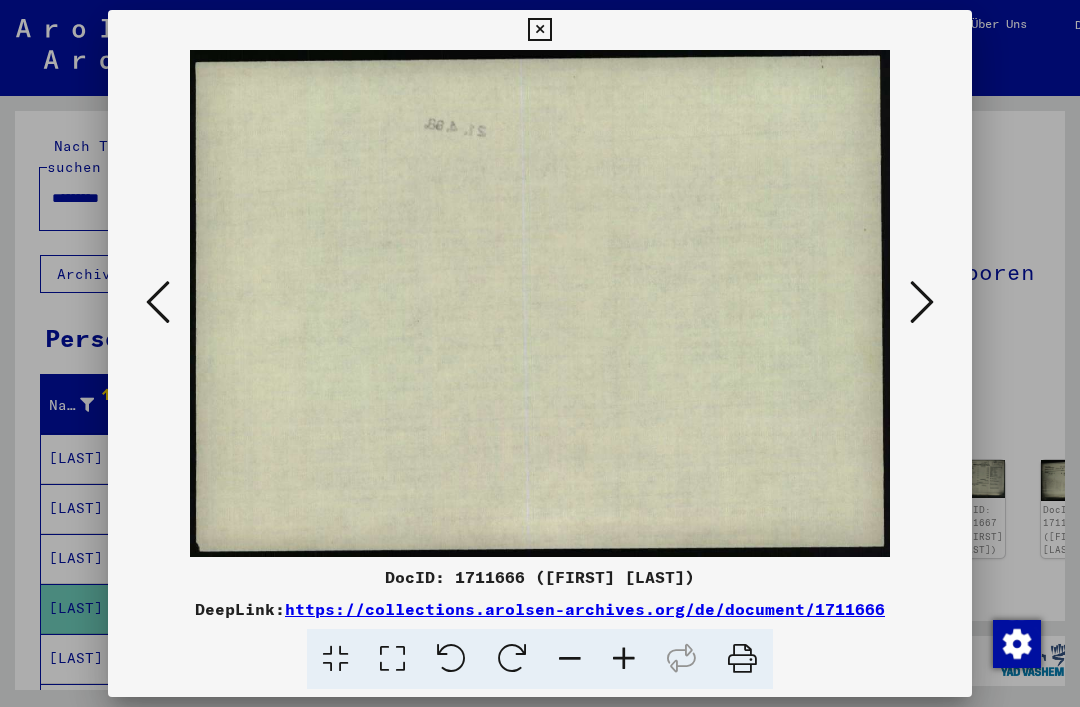 click at bounding box center [922, 302] 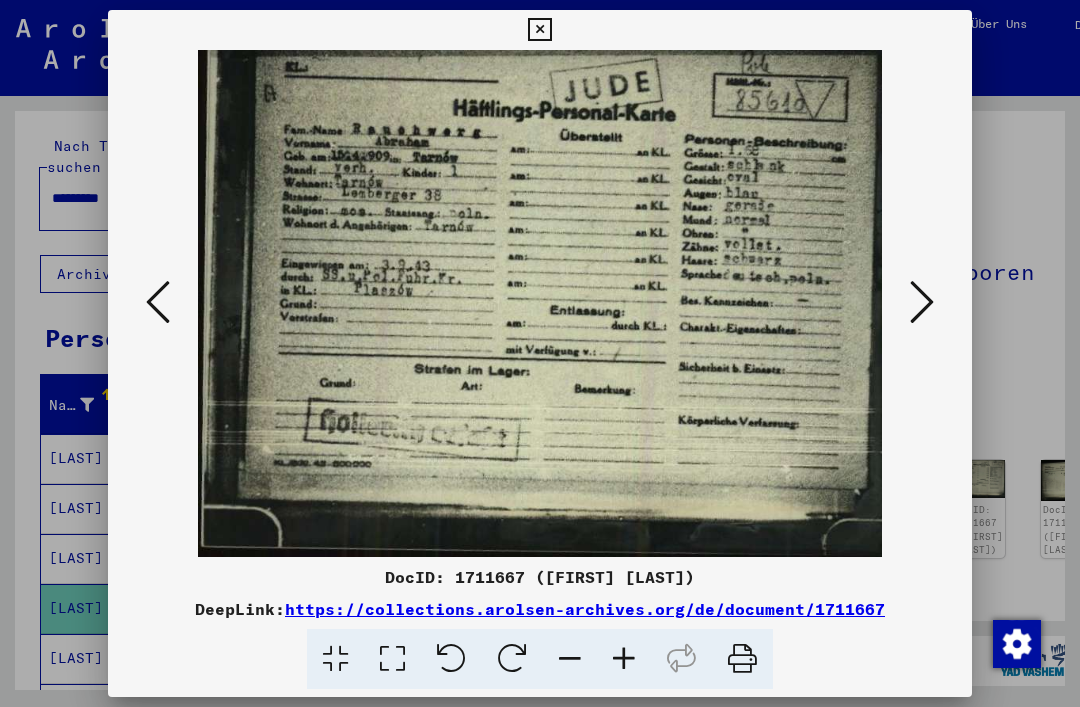 click at bounding box center [922, 302] 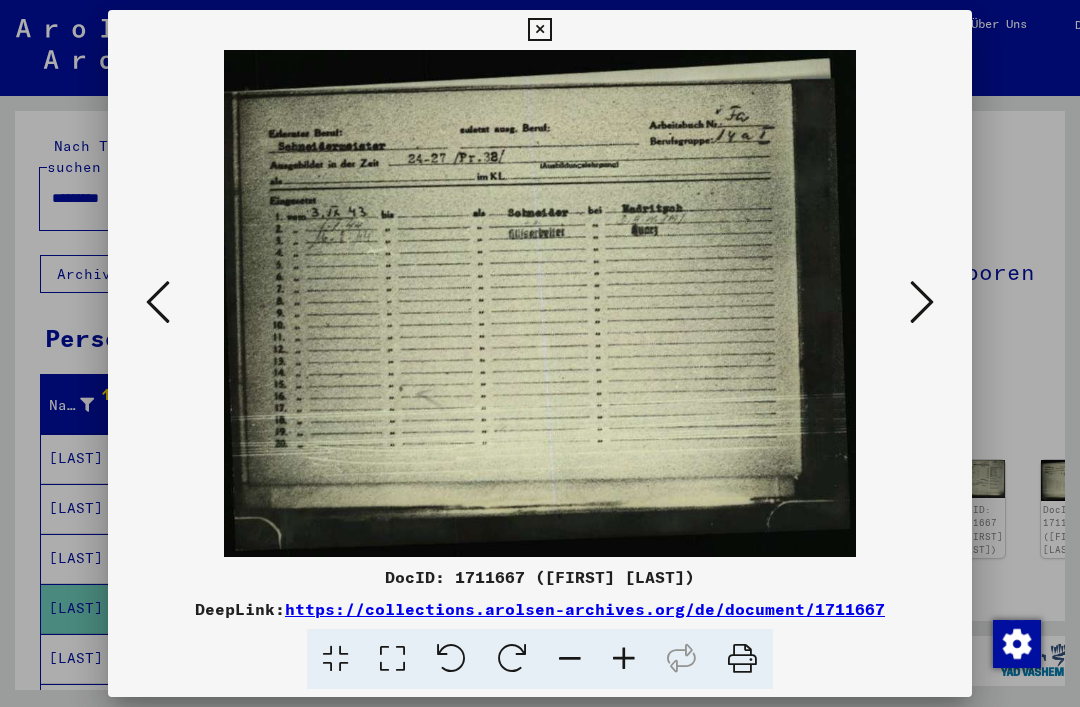 click at bounding box center [922, 302] 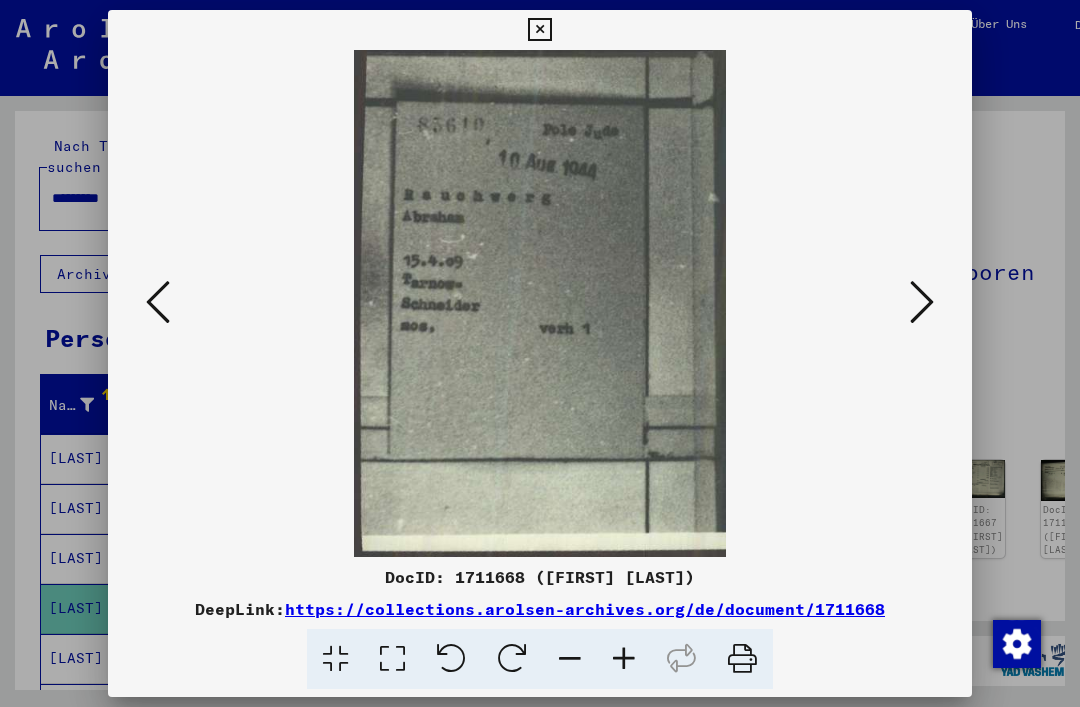 click at bounding box center (922, 302) 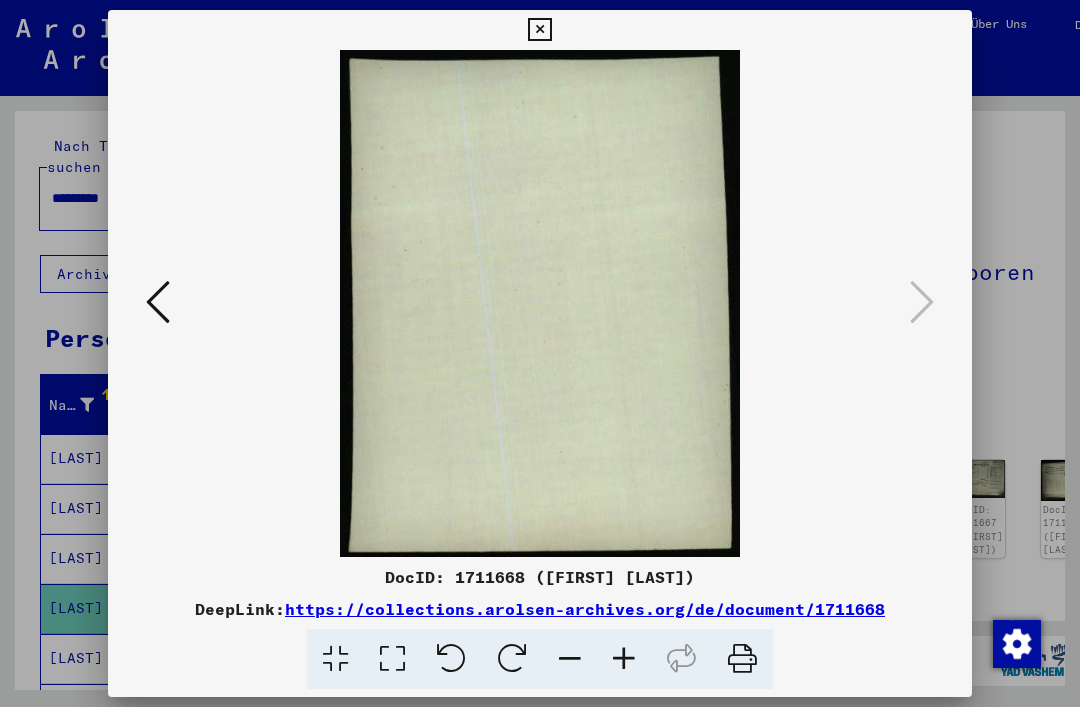 click at bounding box center [539, 30] 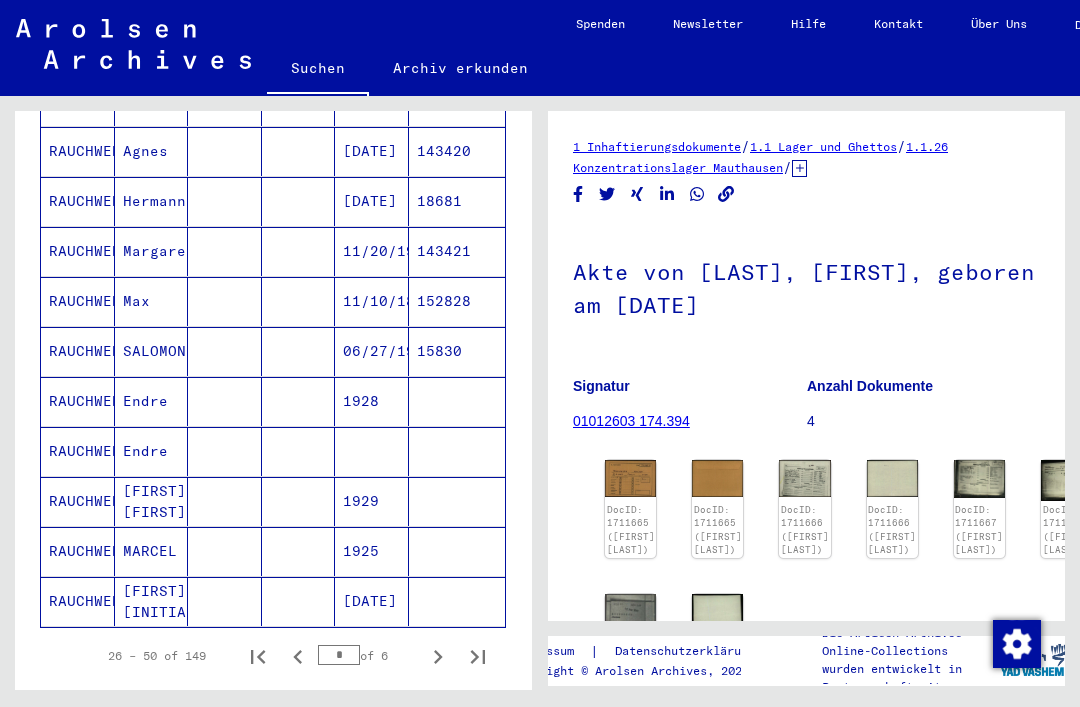 scroll, scrollTop: 1059, scrollLeft: 0, axis: vertical 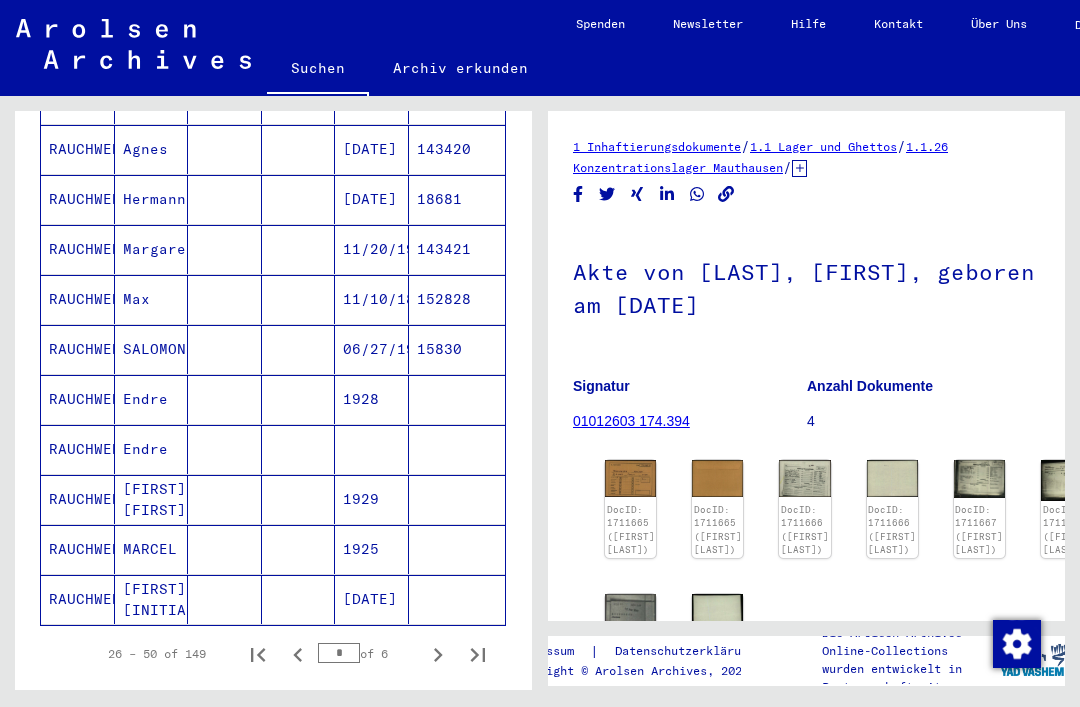 click on "06/27/1919" at bounding box center [372, 399] 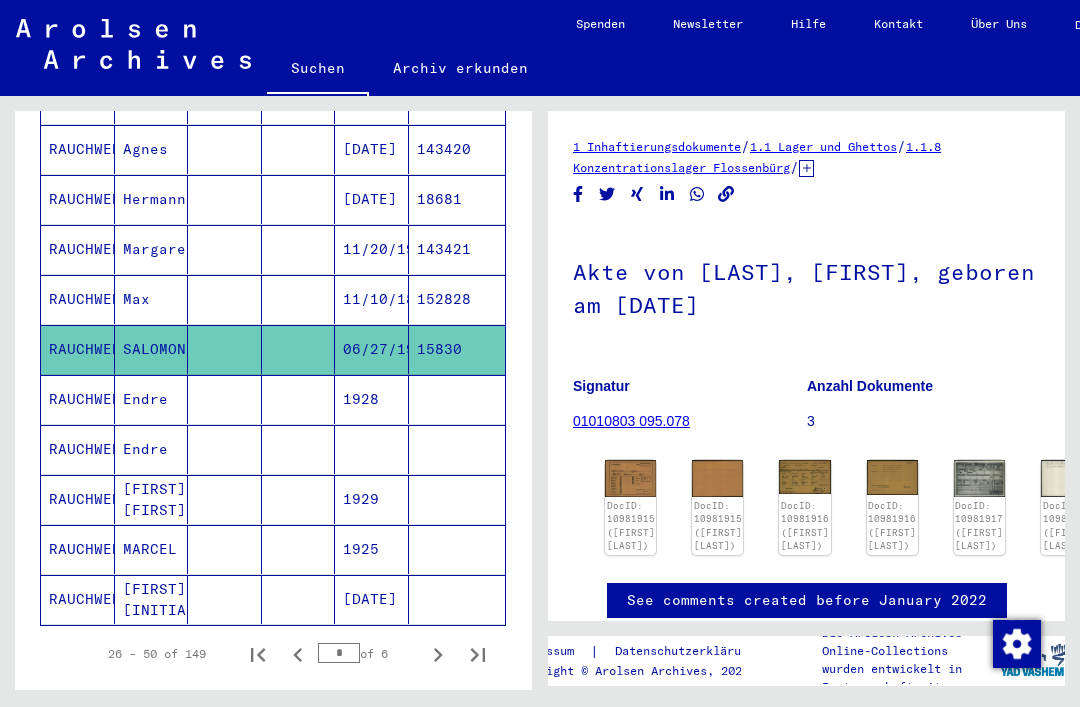 scroll, scrollTop: 0, scrollLeft: 0, axis: both 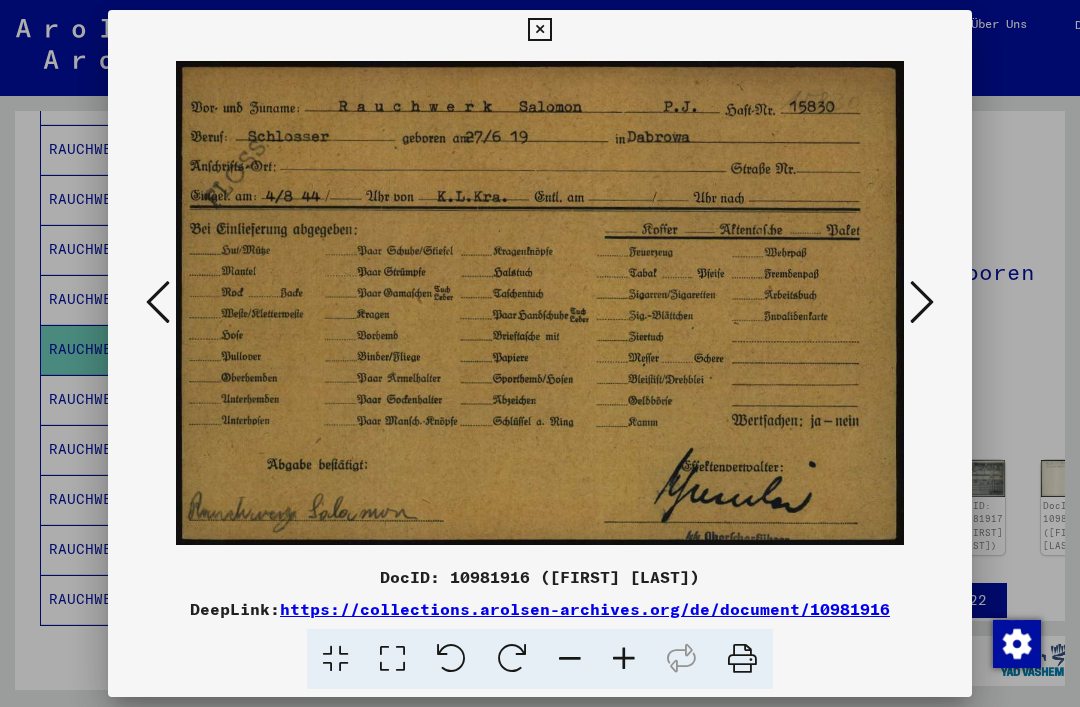 click at bounding box center (539, 30) 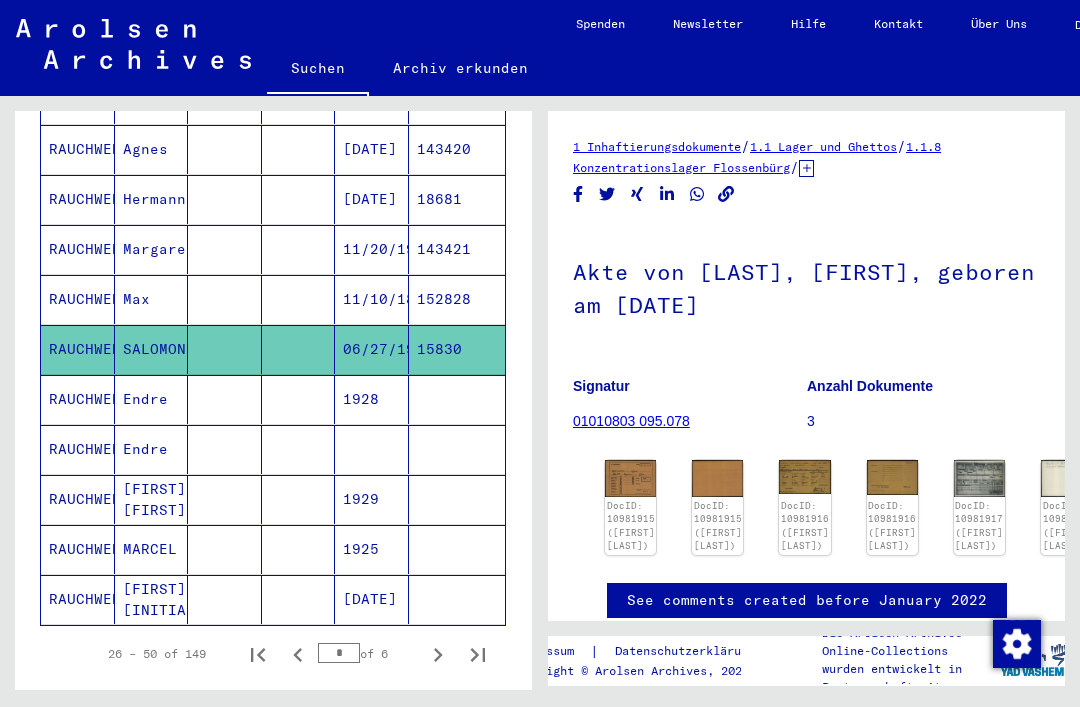 click 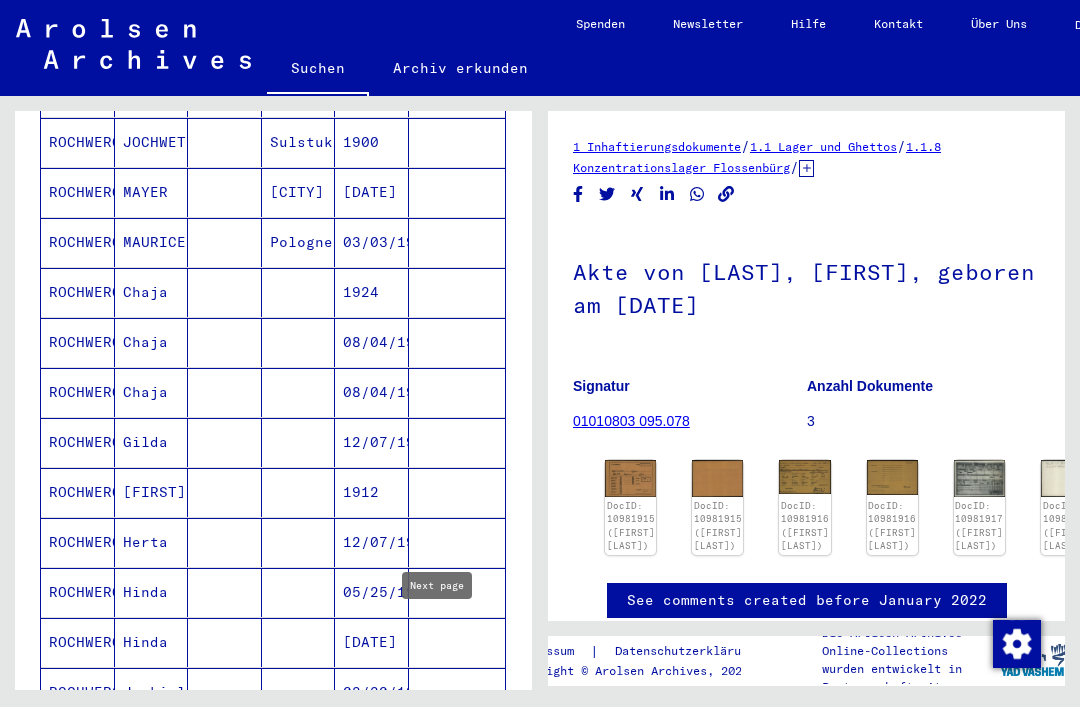 scroll, scrollTop: 953, scrollLeft: 0, axis: vertical 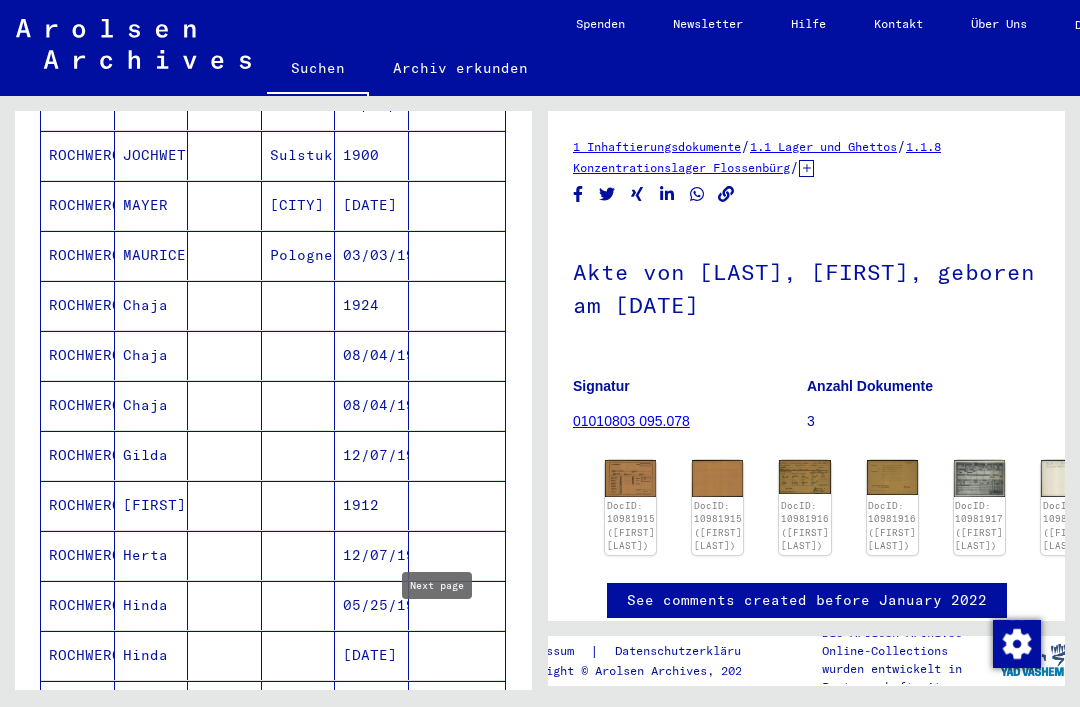 click on "Chaja" at bounding box center (152, 355) 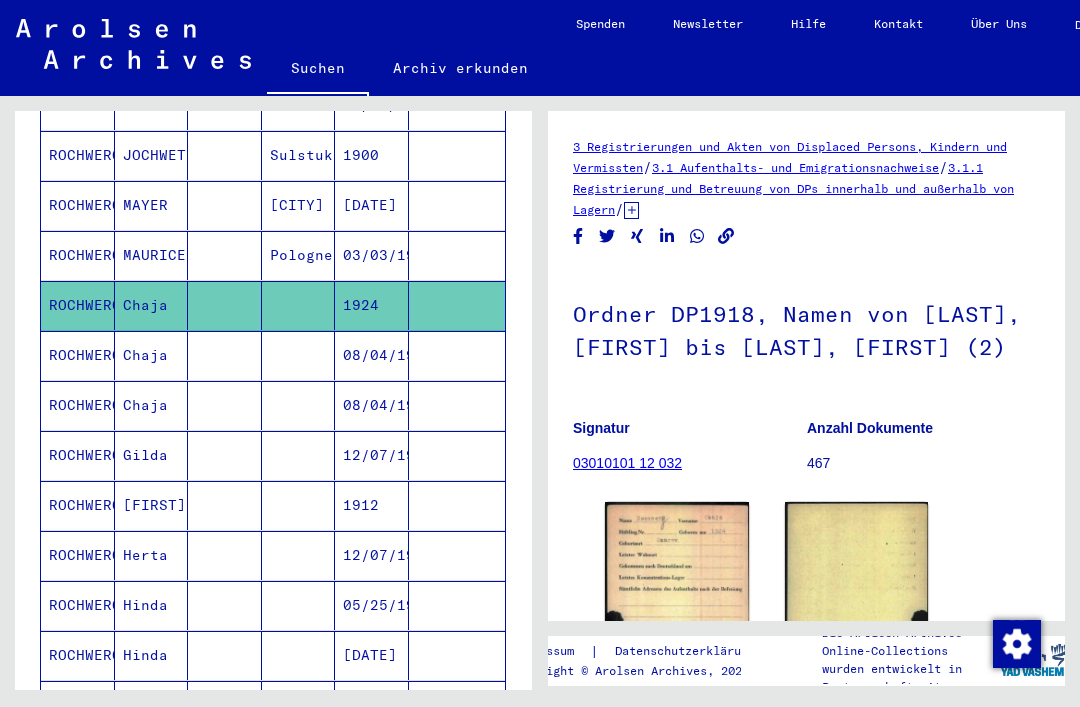 scroll, scrollTop: 0, scrollLeft: 0, axis: both 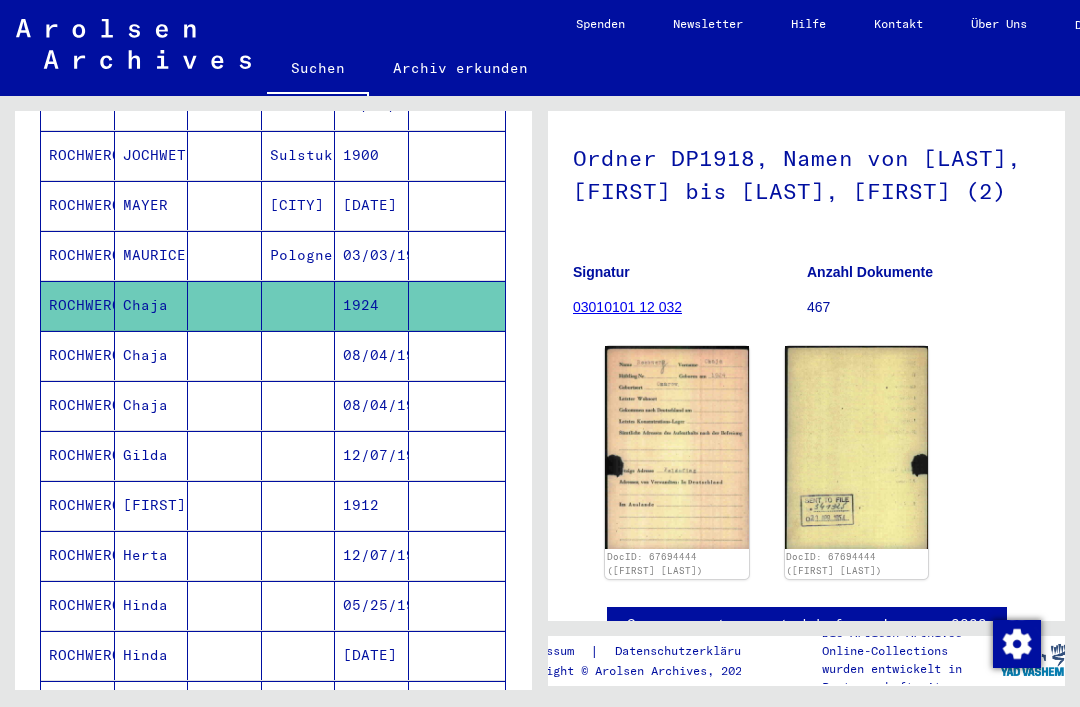click 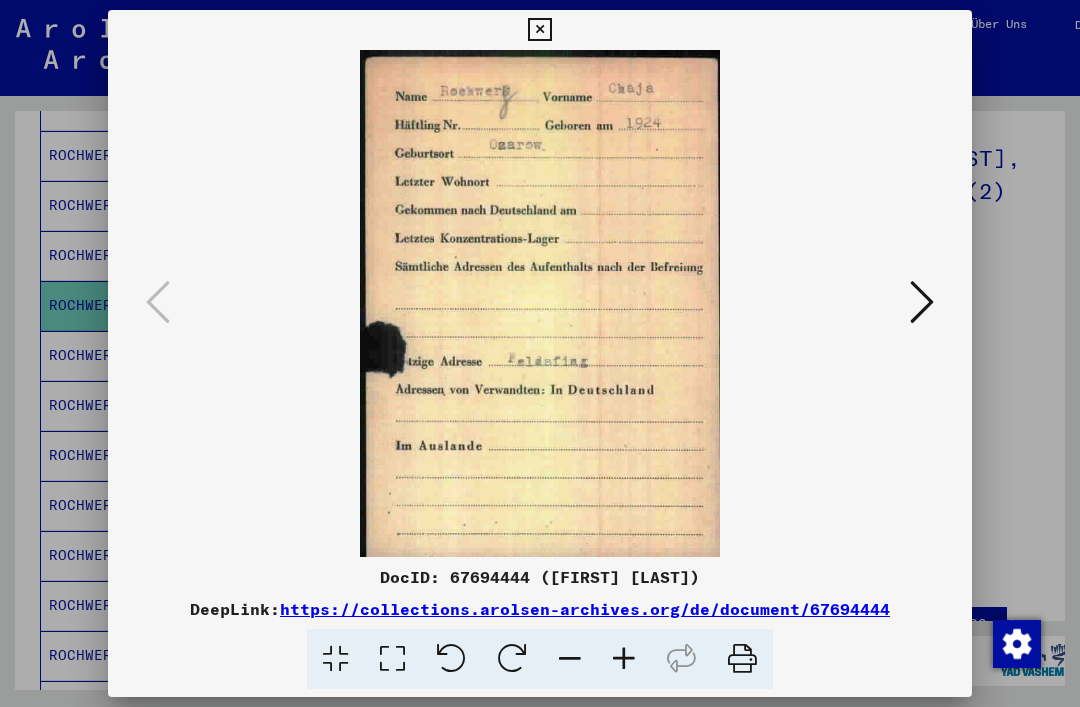click at bounding box center [922, 302] 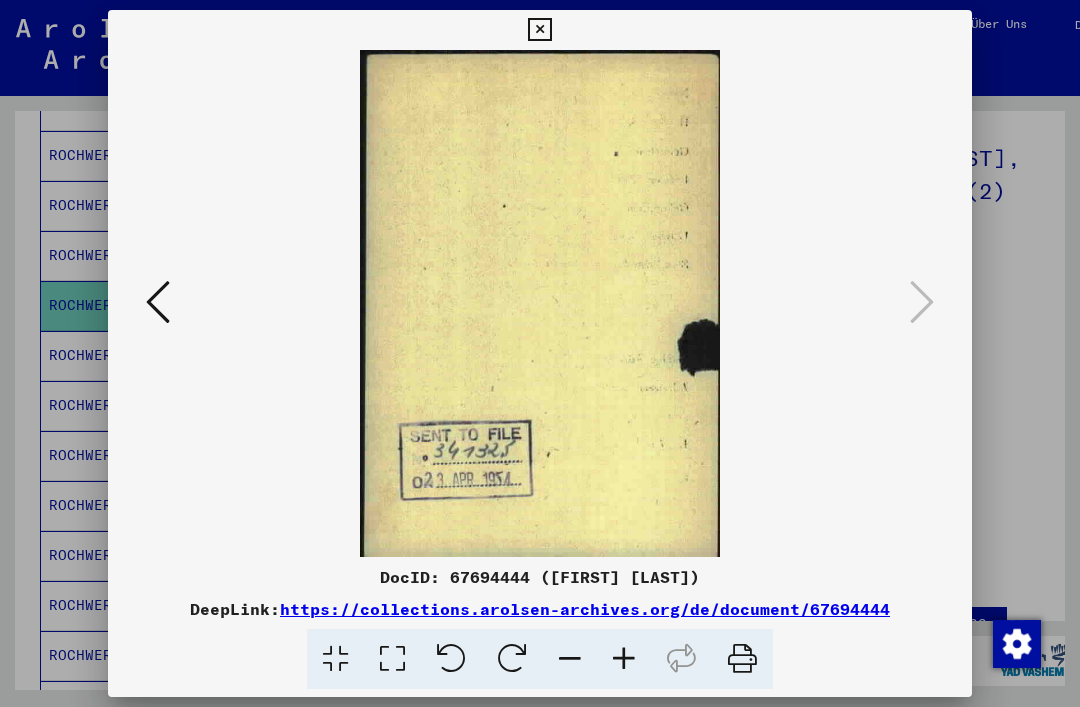 click at bounding box center [539, 30] 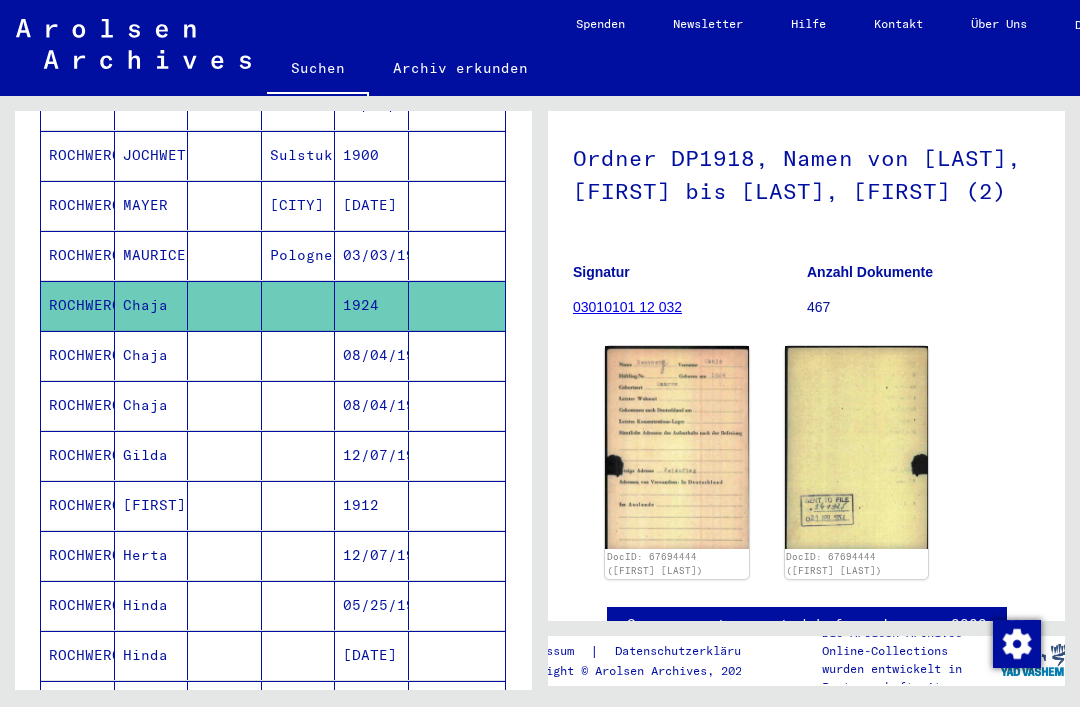 click on "08/04/1923" at bounding box center (372, 405) 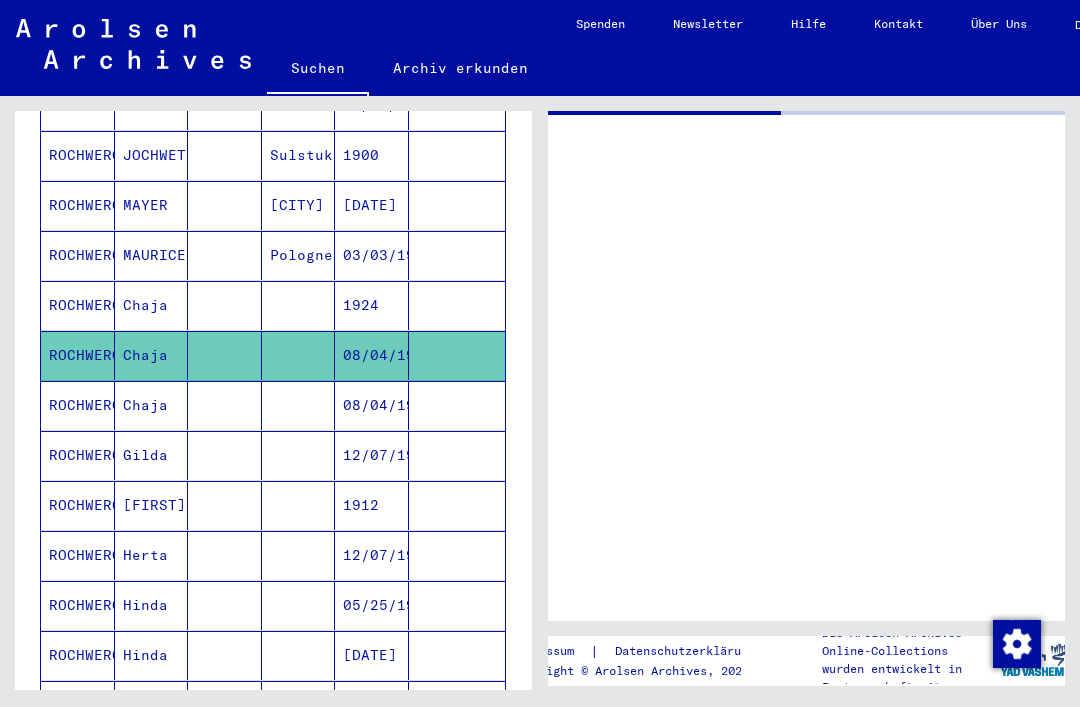 scroll, scrollTop: 0, scrollLeft: 0, axis: both 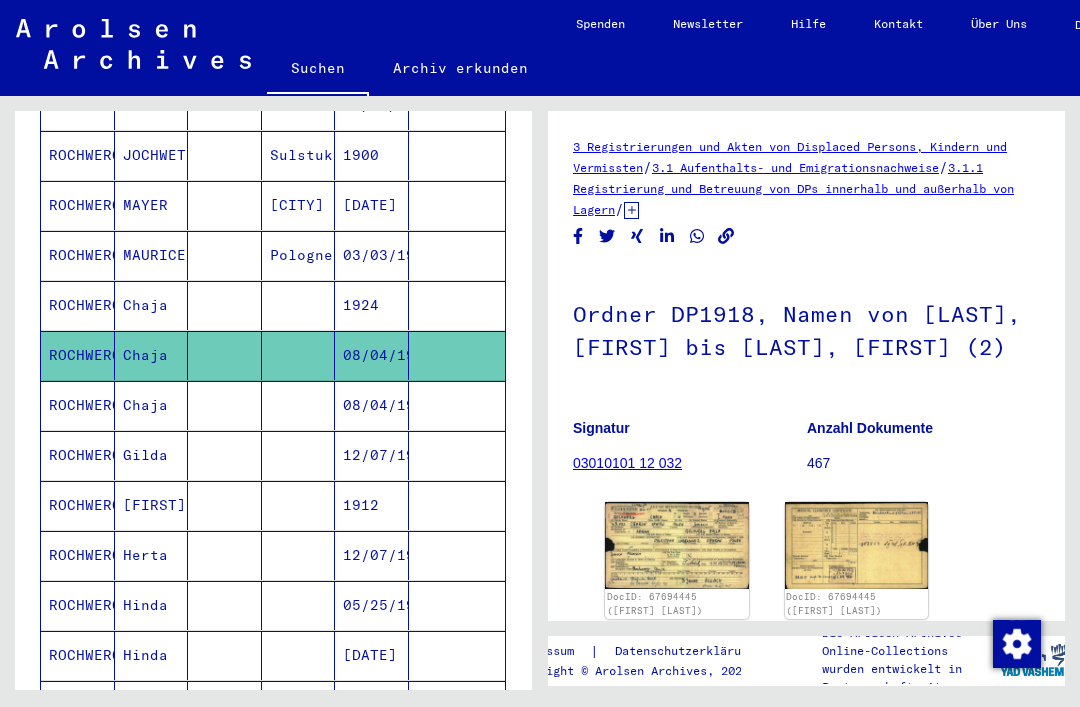click 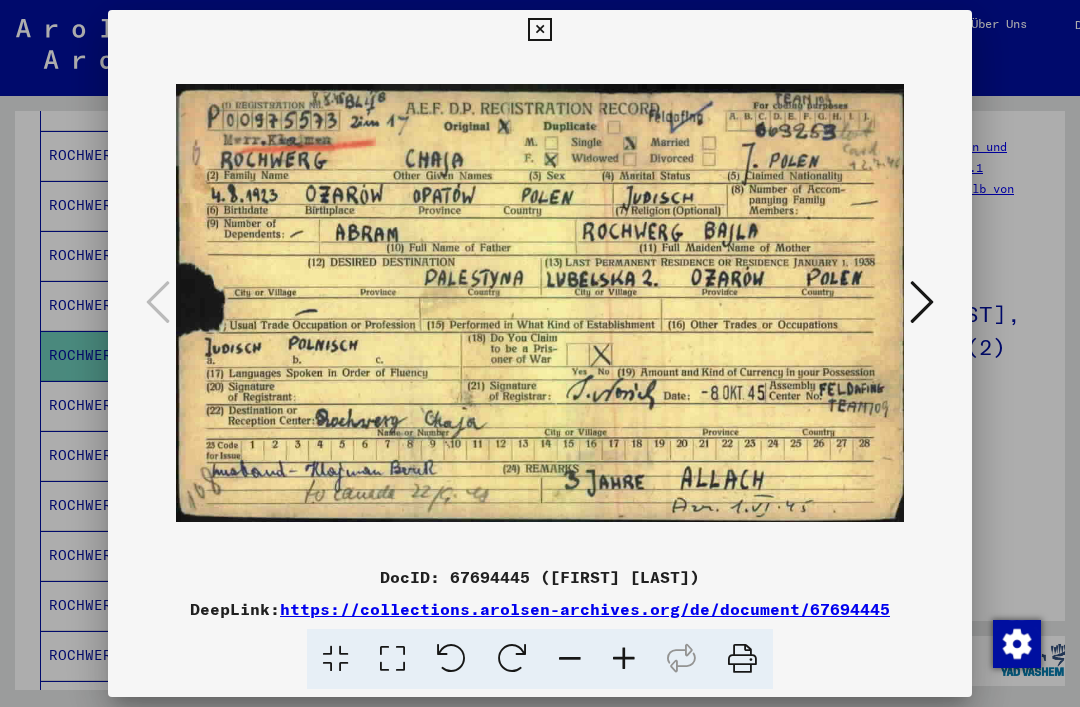 click at bounding box center [539, 30] 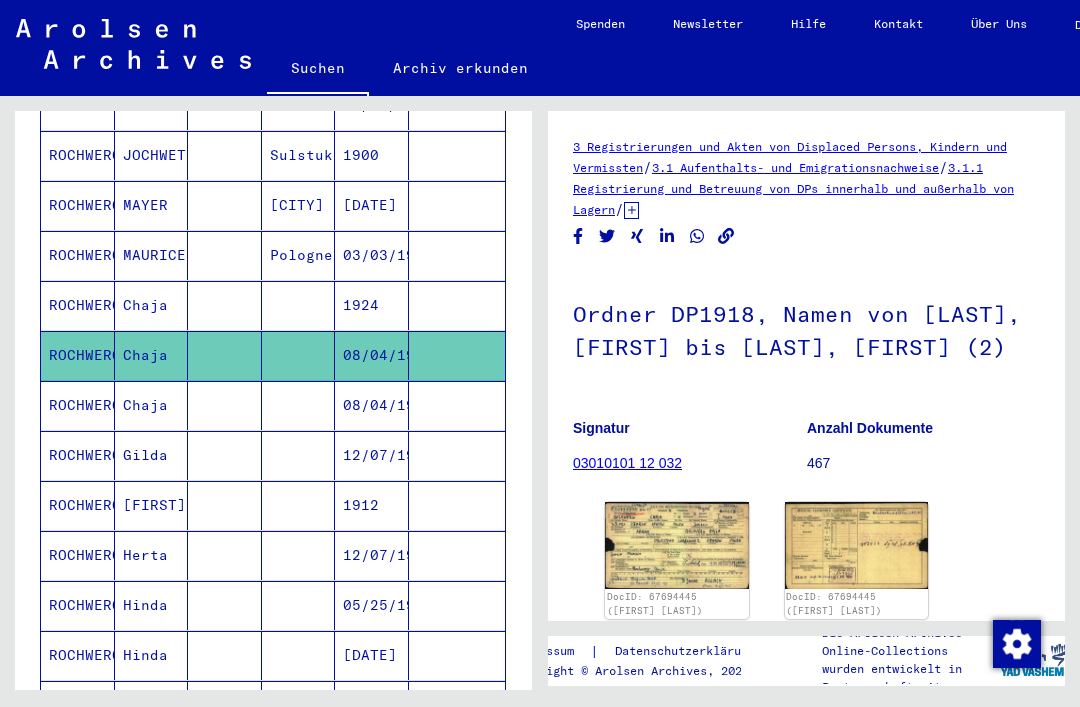 click at bounding box center (299, 555) 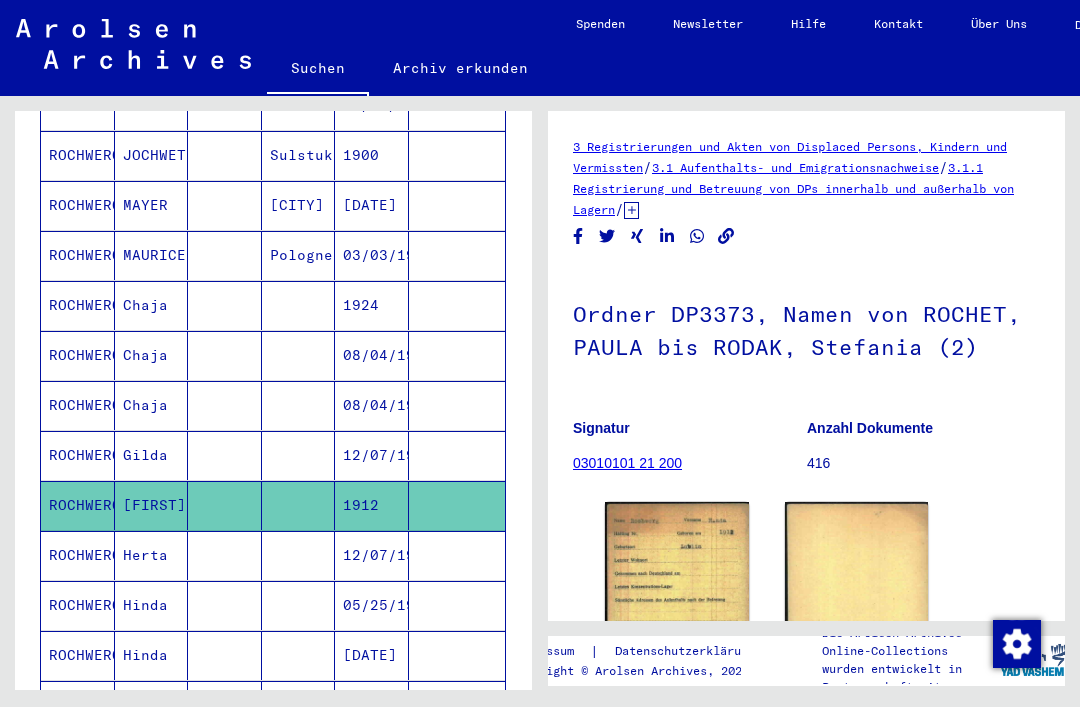 scroll, scrollTop: 0, scrollLeft: 0, axis: both 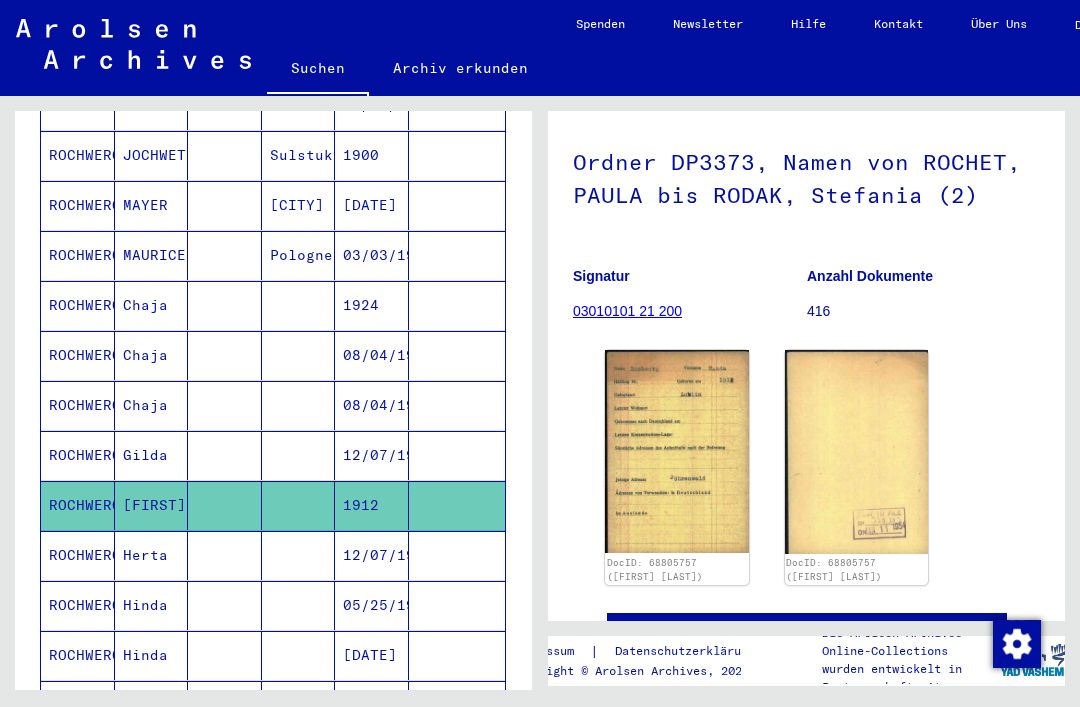 click 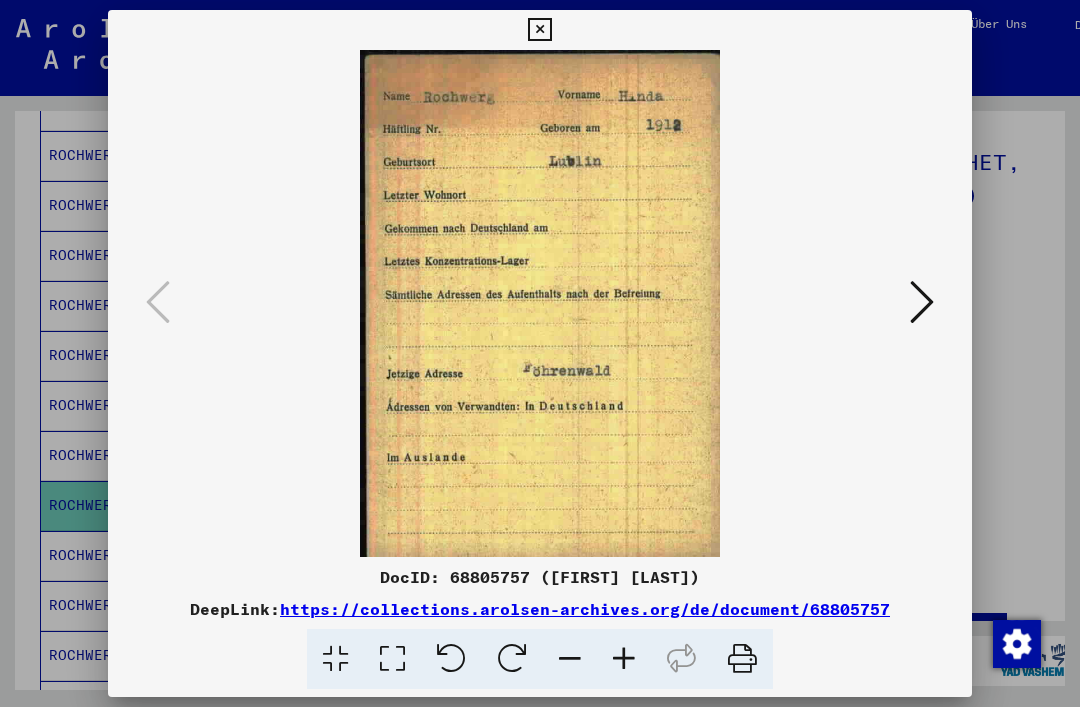 click at bounding box center [922, 302] 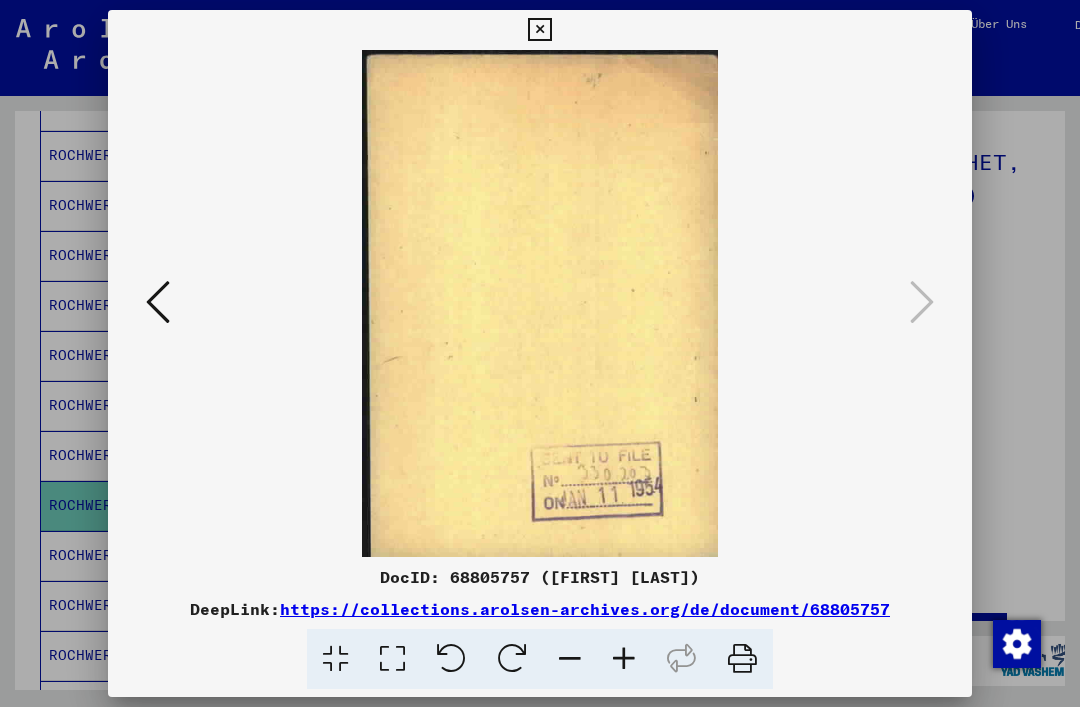click at bounding box center [539, 30] 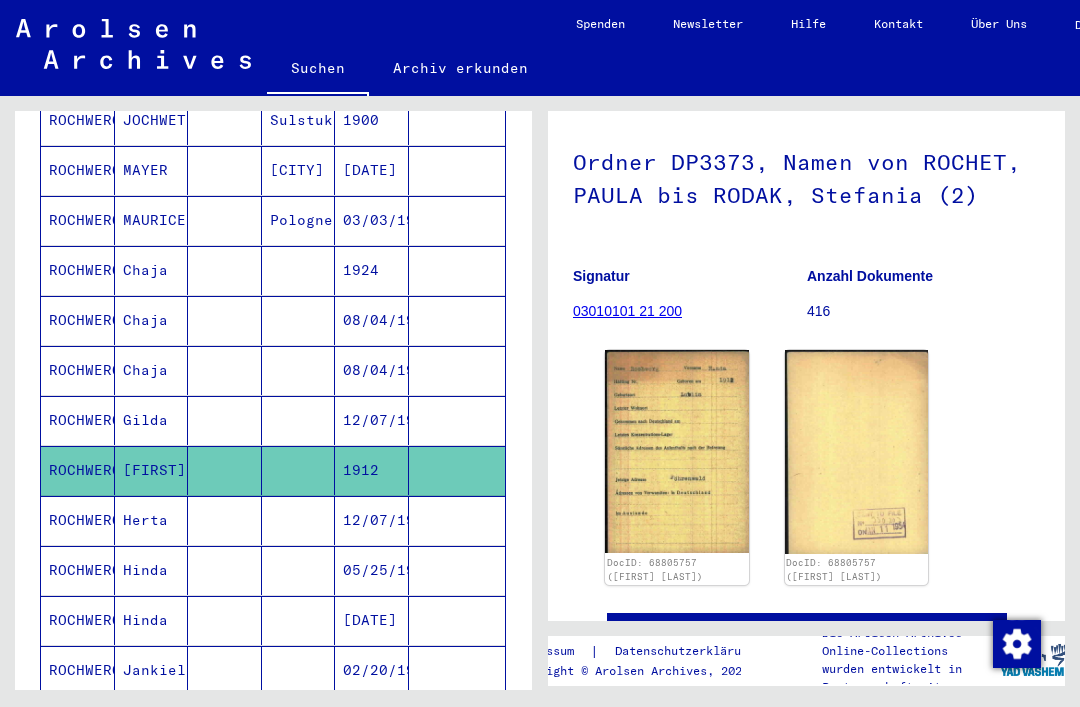 scroll, scrollTop: 1008, scrollLeft: 0, axis: vertical 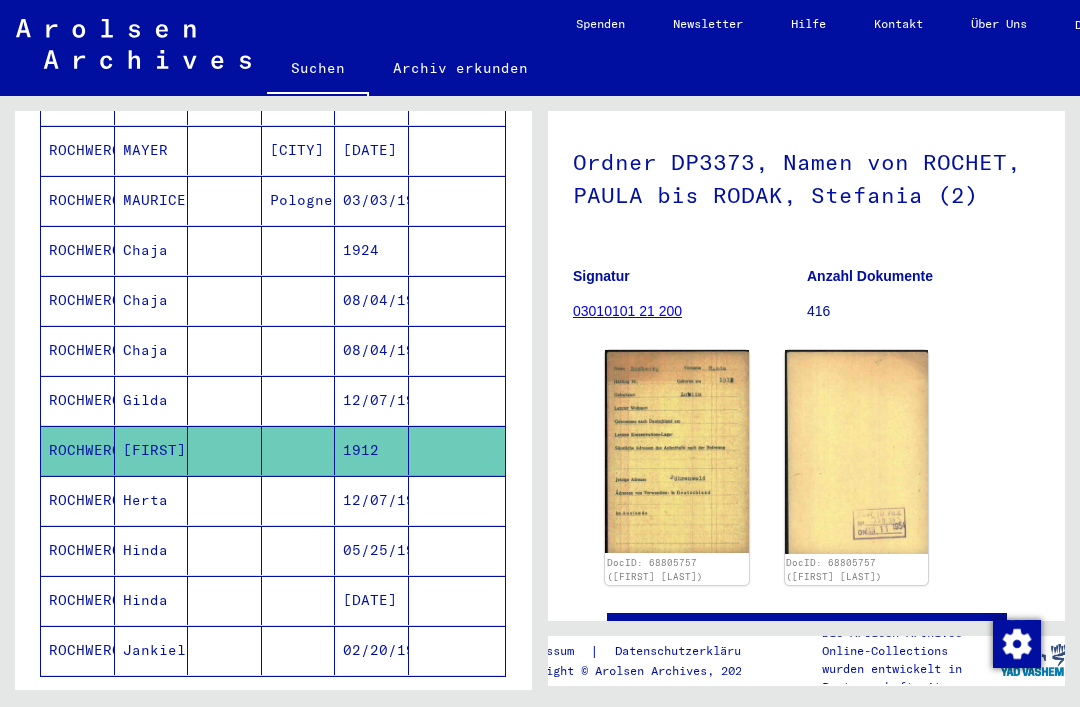 click on "05/25/1912" at bounding box center [372, 600] 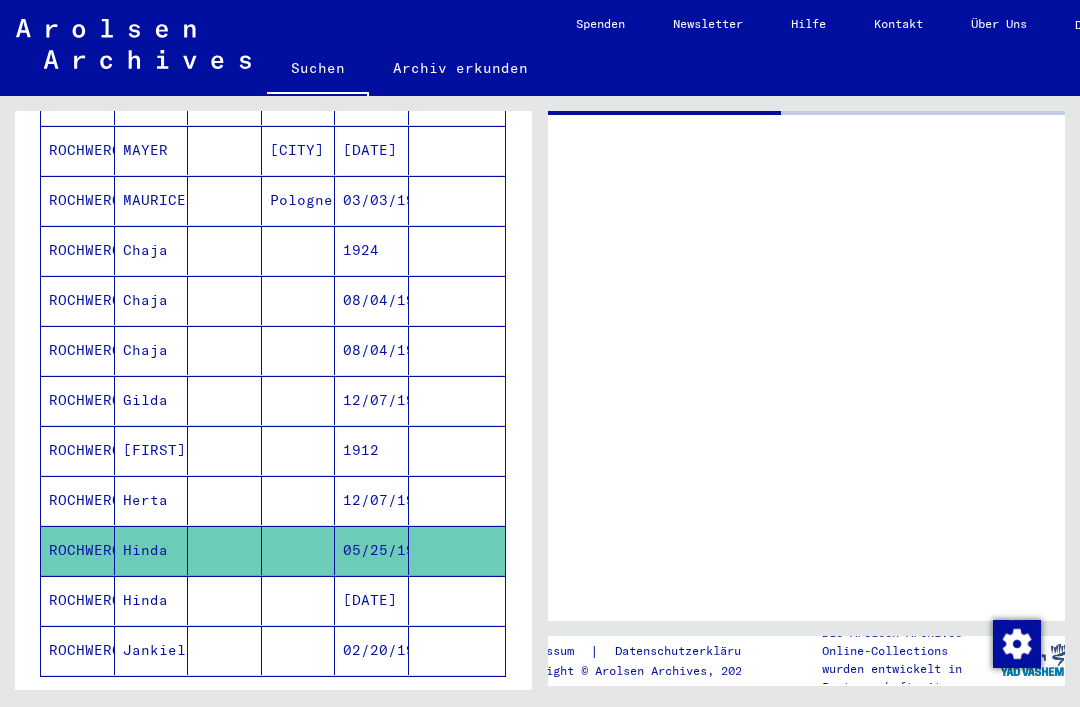 scroll, scrollTop: 0, scrollLeft: 0, axis: both 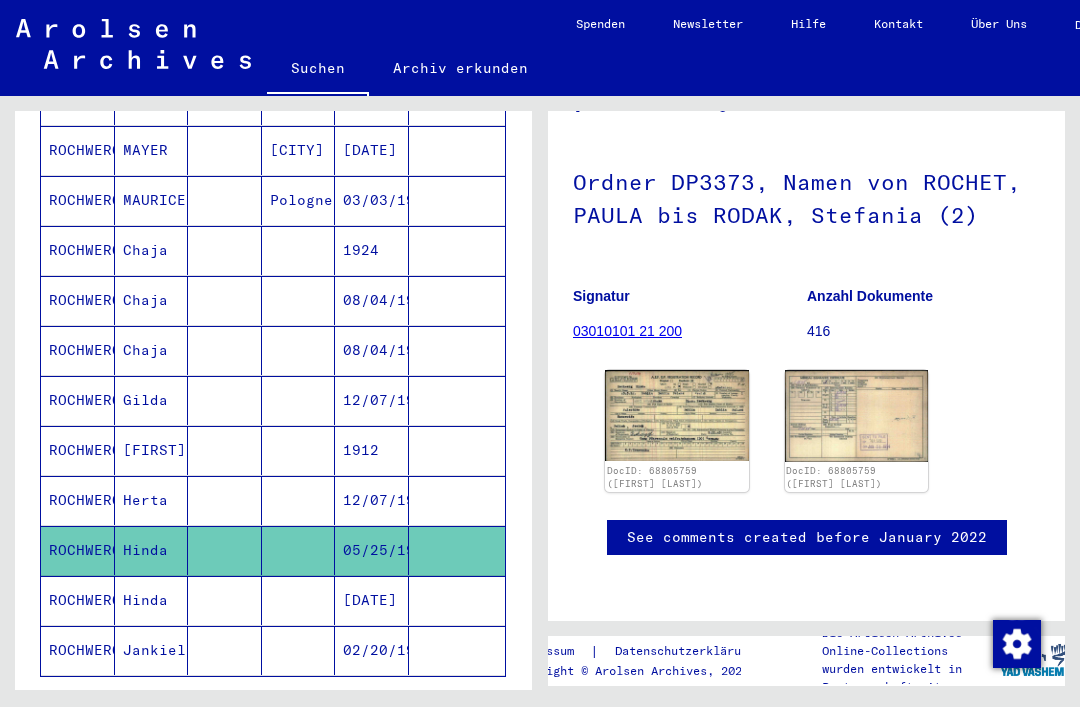 click 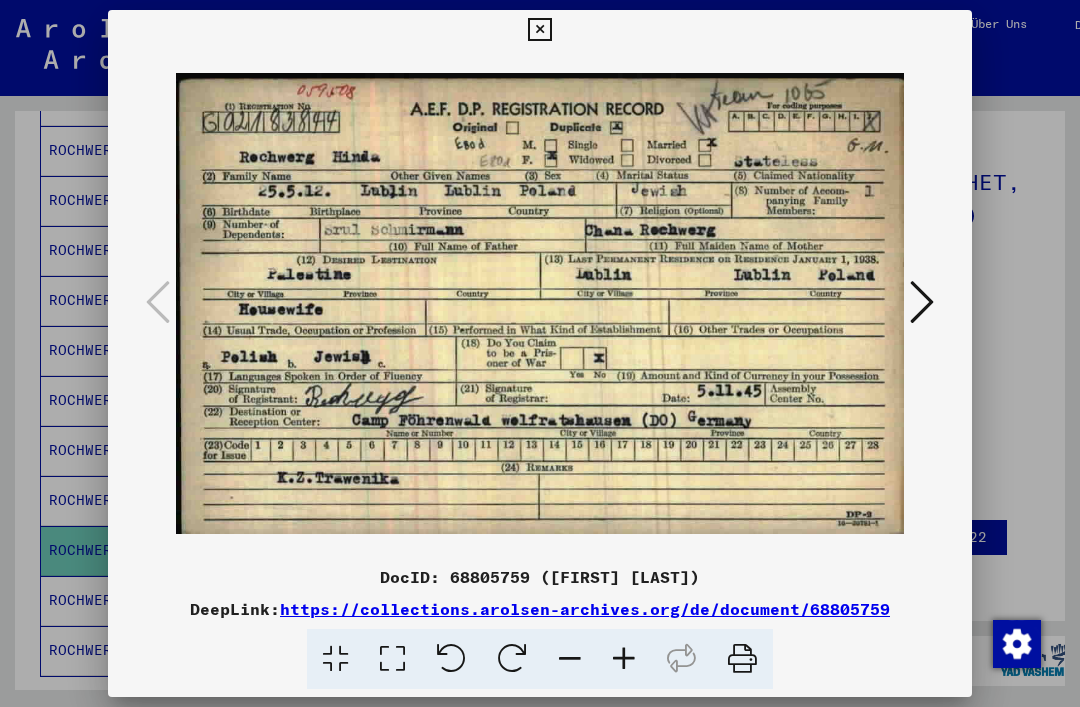 click at bounding box center [922, 302] 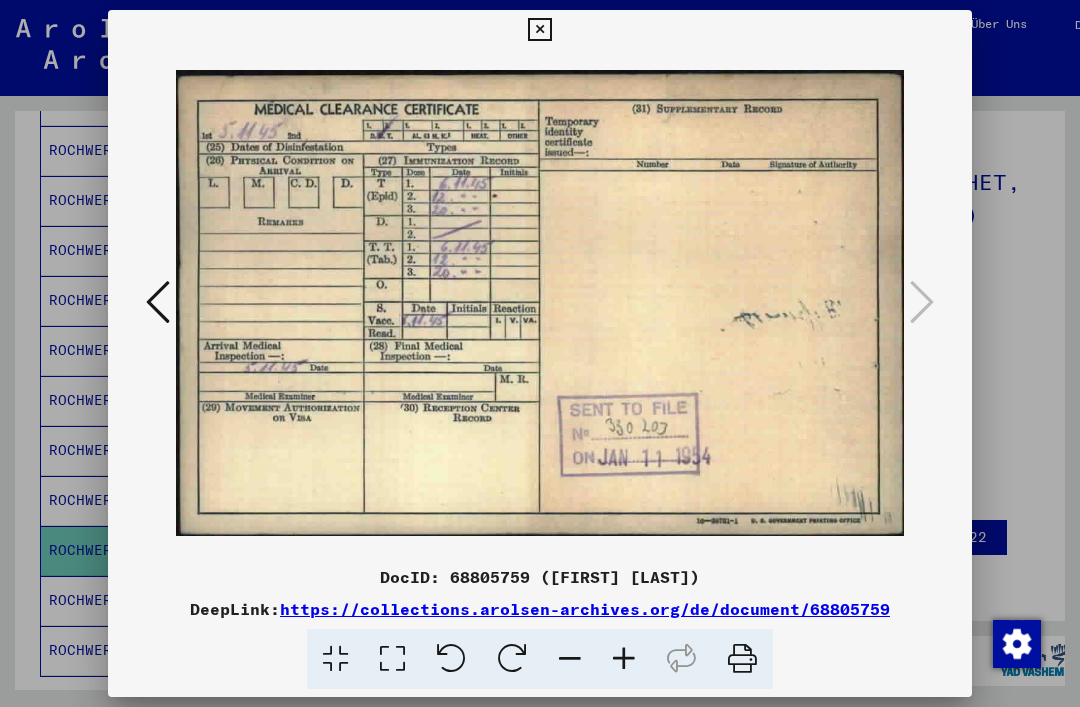 click at bounding box center [539, 30] 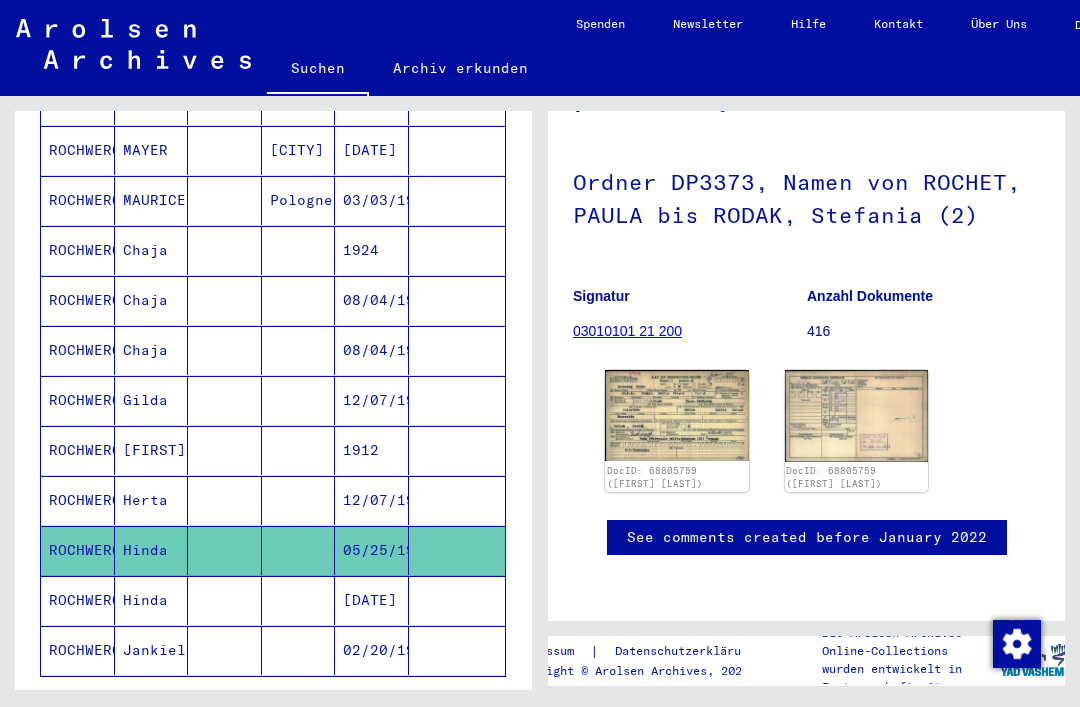 click on "[DATE]" at bounding box center [372, 650] 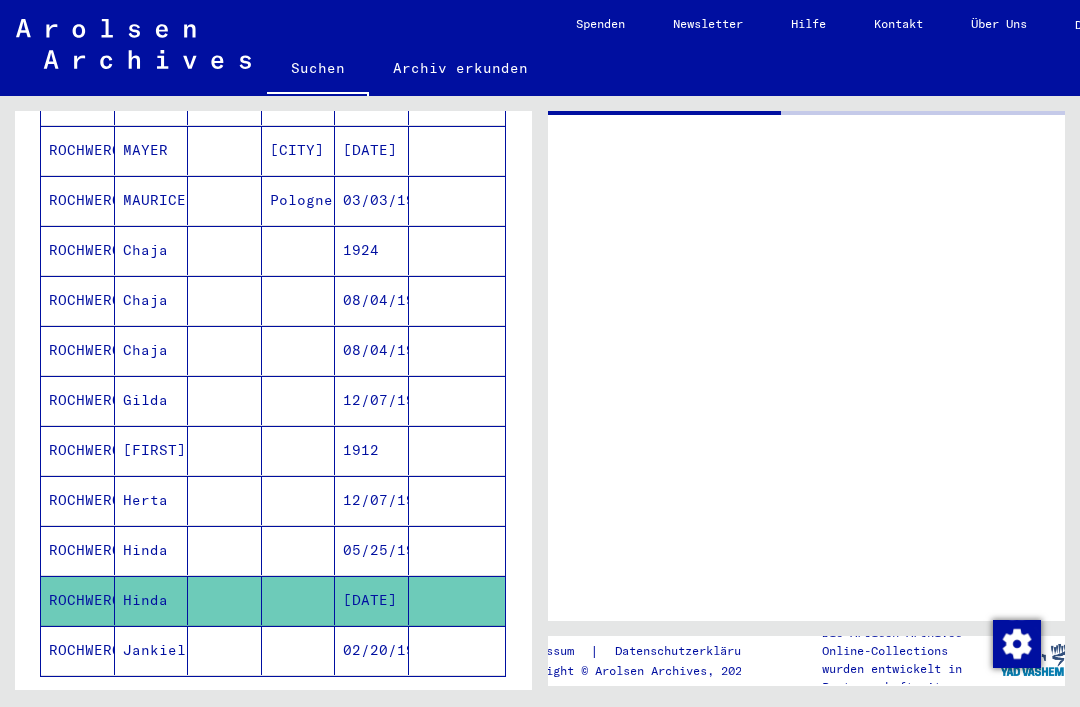 scroll, scrollTop: 0, scrollLeft: 0, axis: both 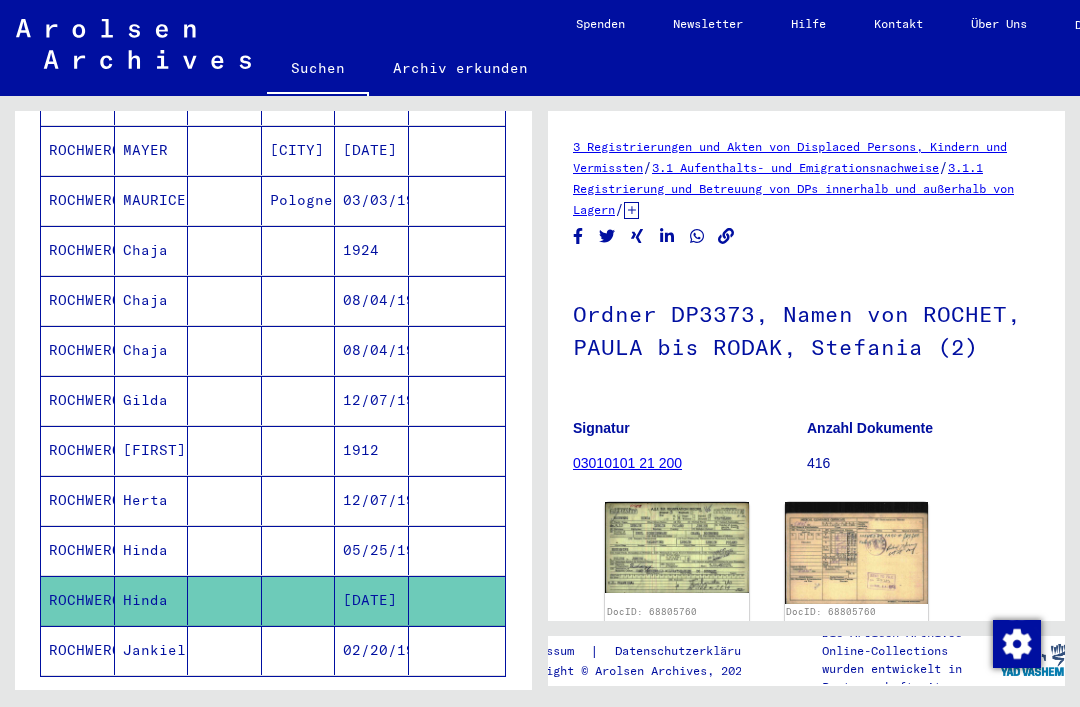 click 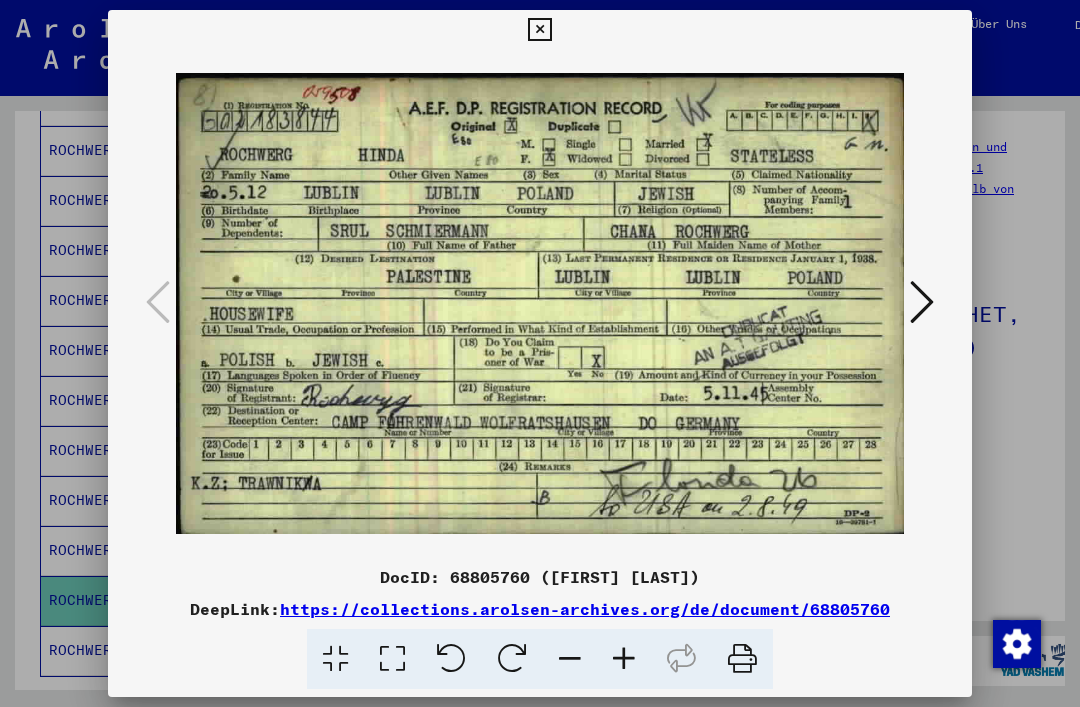 click at bounding box center (922, 302) 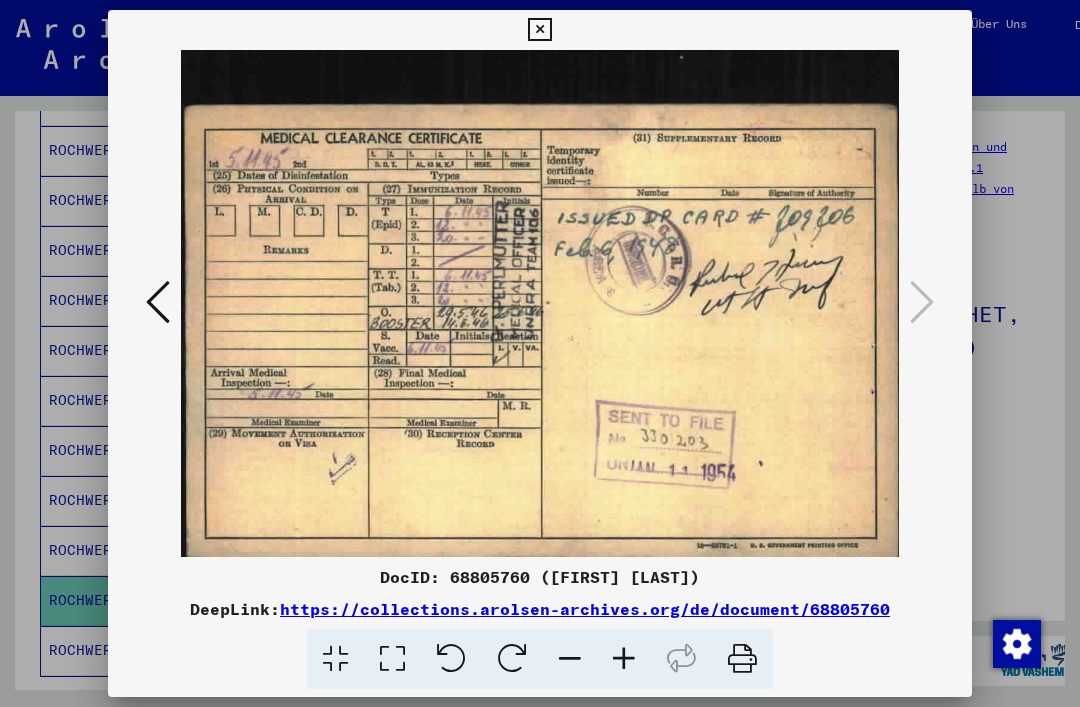click at bounding box center (539, 30) 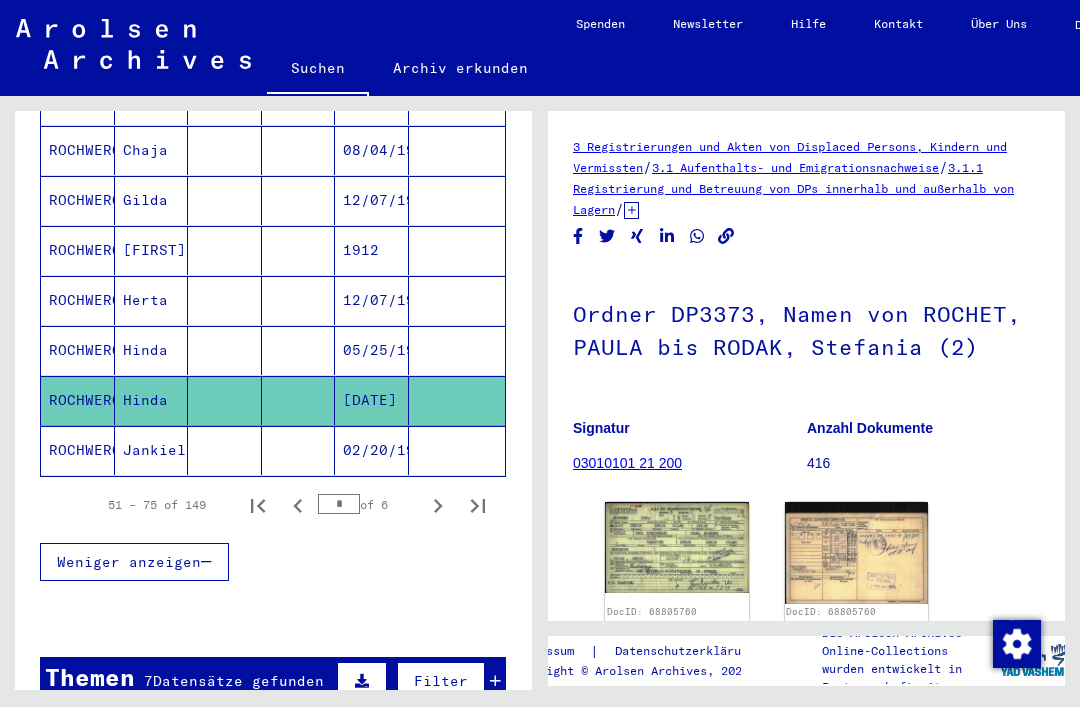 scroll, scrollTop: 1246, scrollLeft: 0, axis: vertical 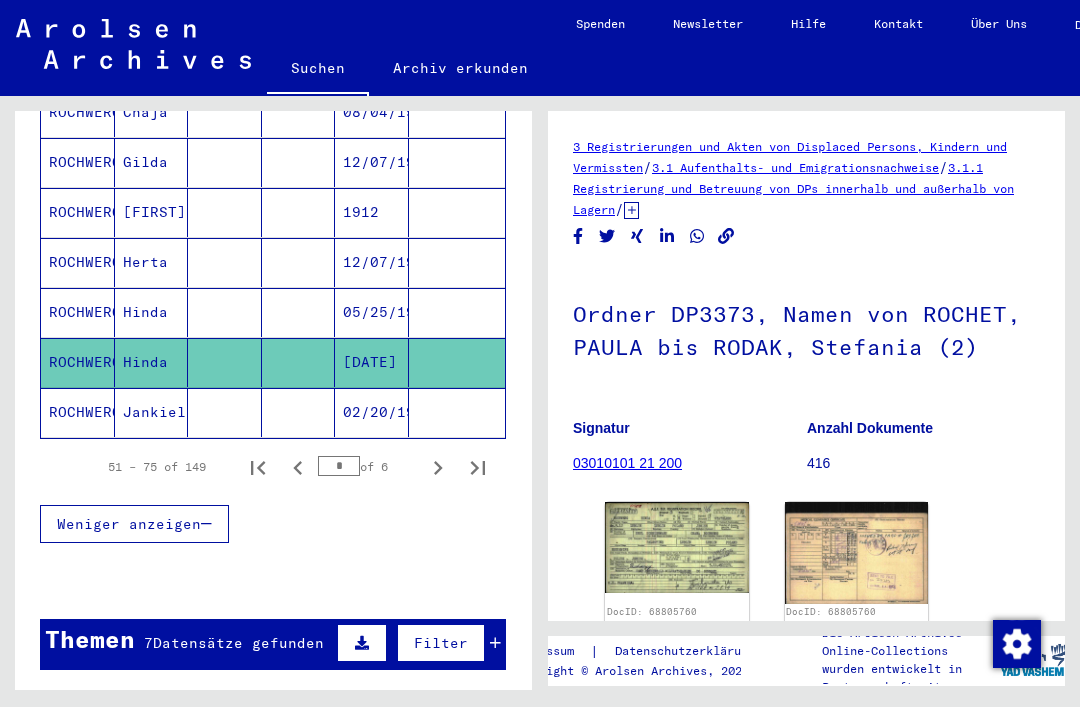 click on "Jankiel" 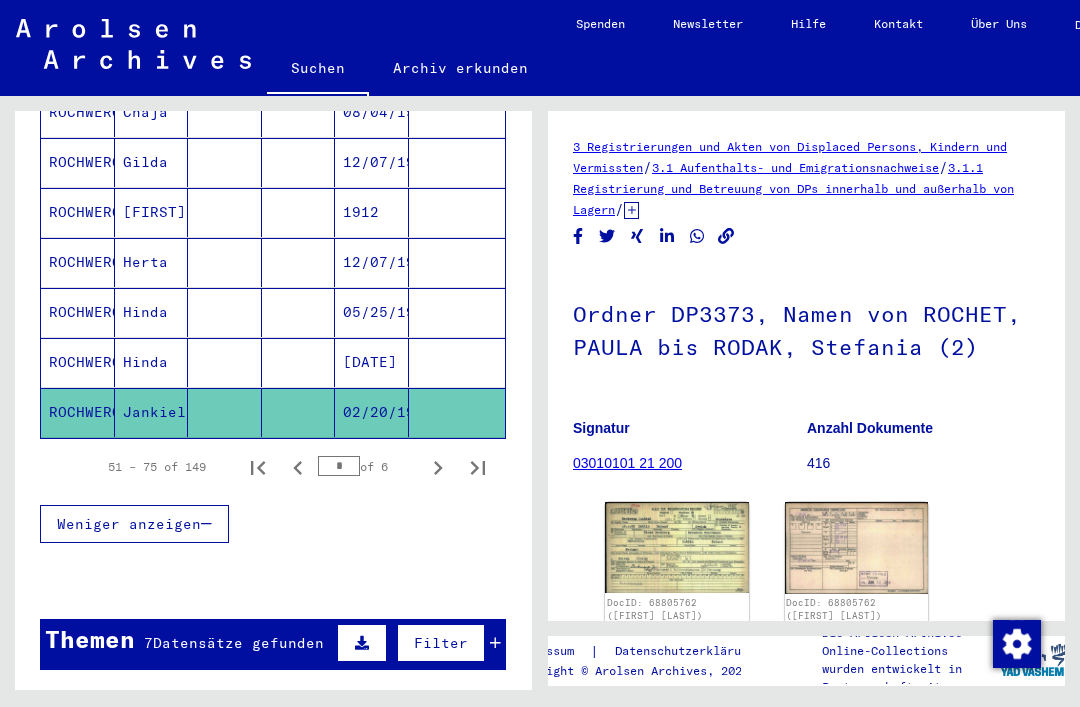 scroll, scrollTop: 0, scrollLeft: 0, axis: both 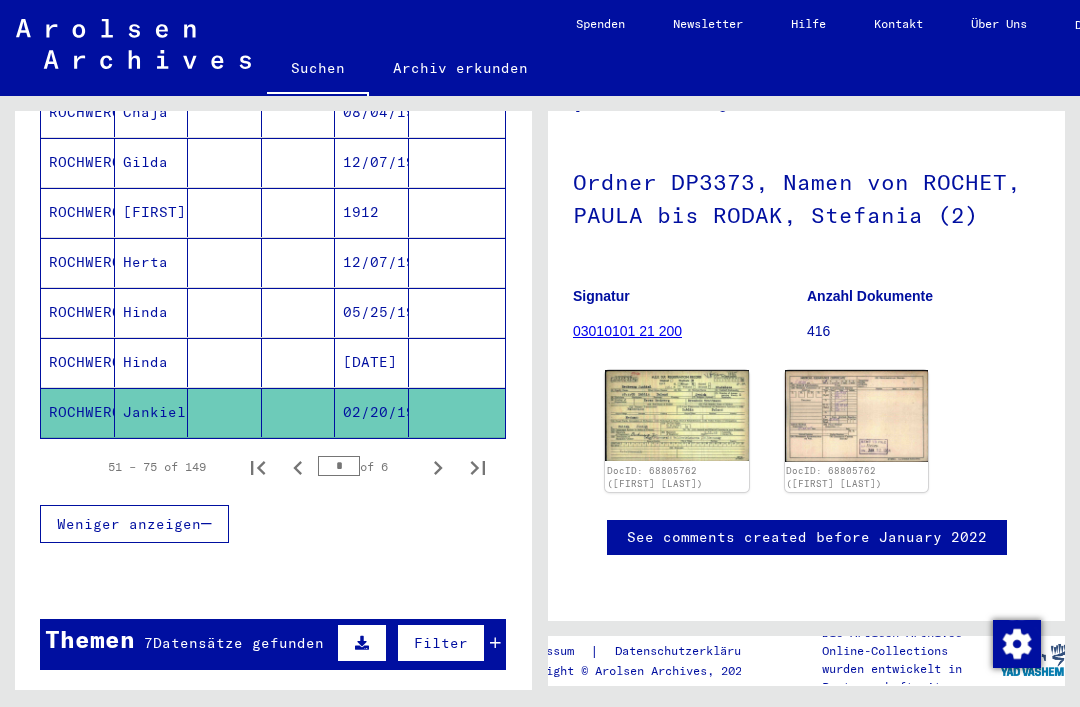 click 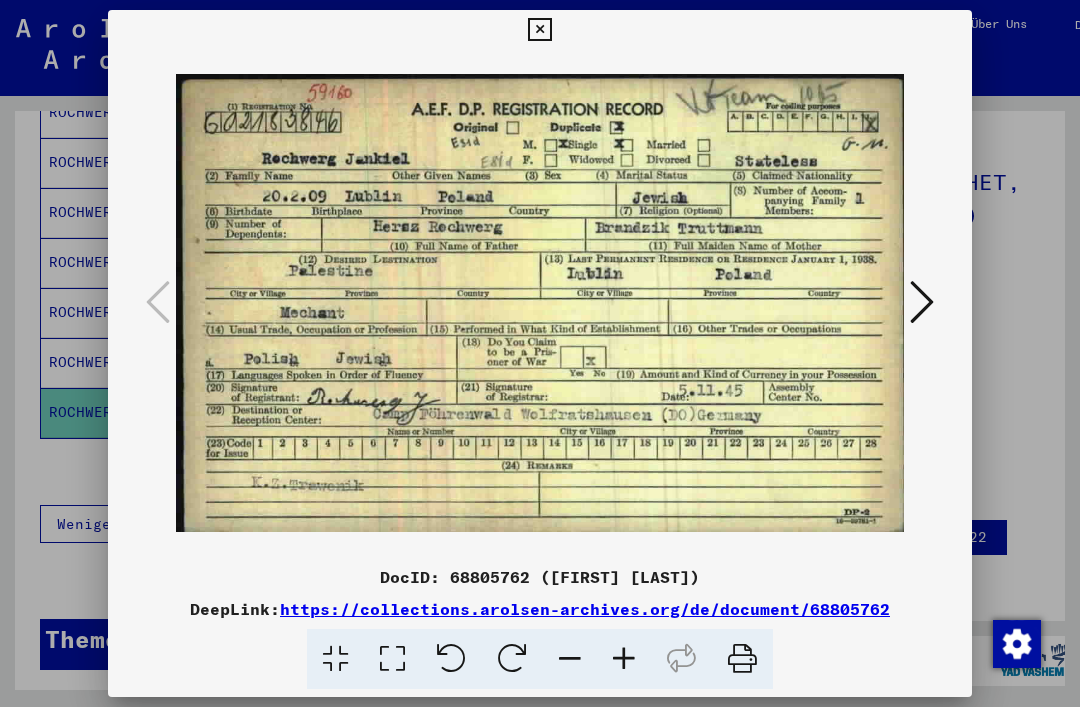 click at bounding box center [922, 302] 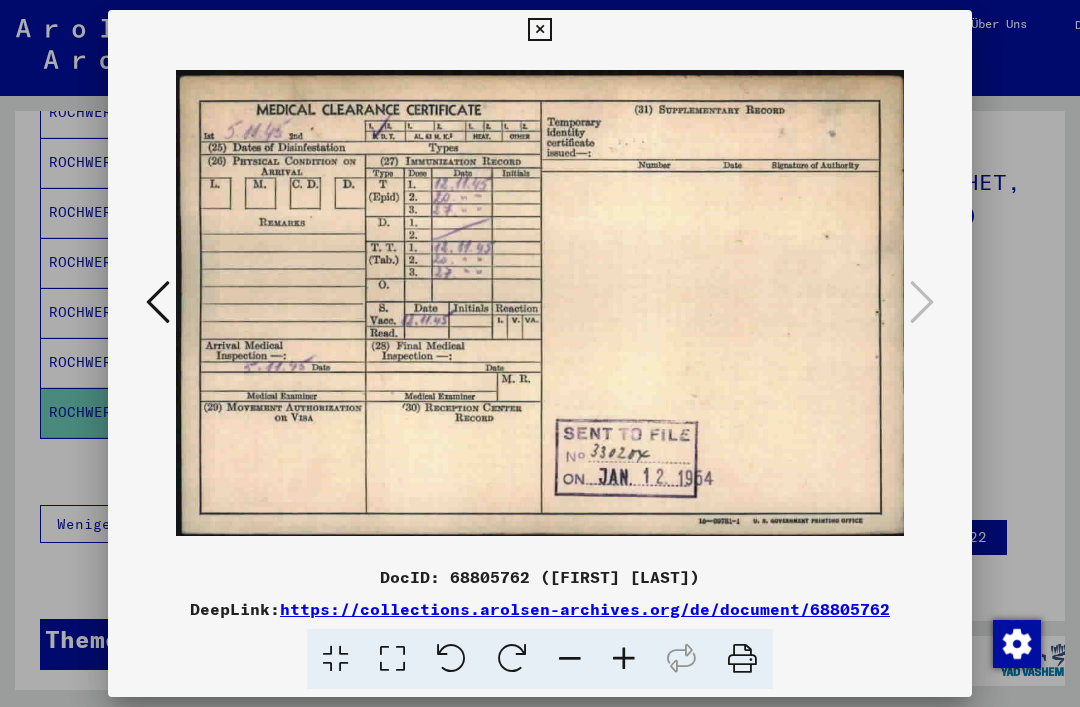 click at bounding box center [539, 30] 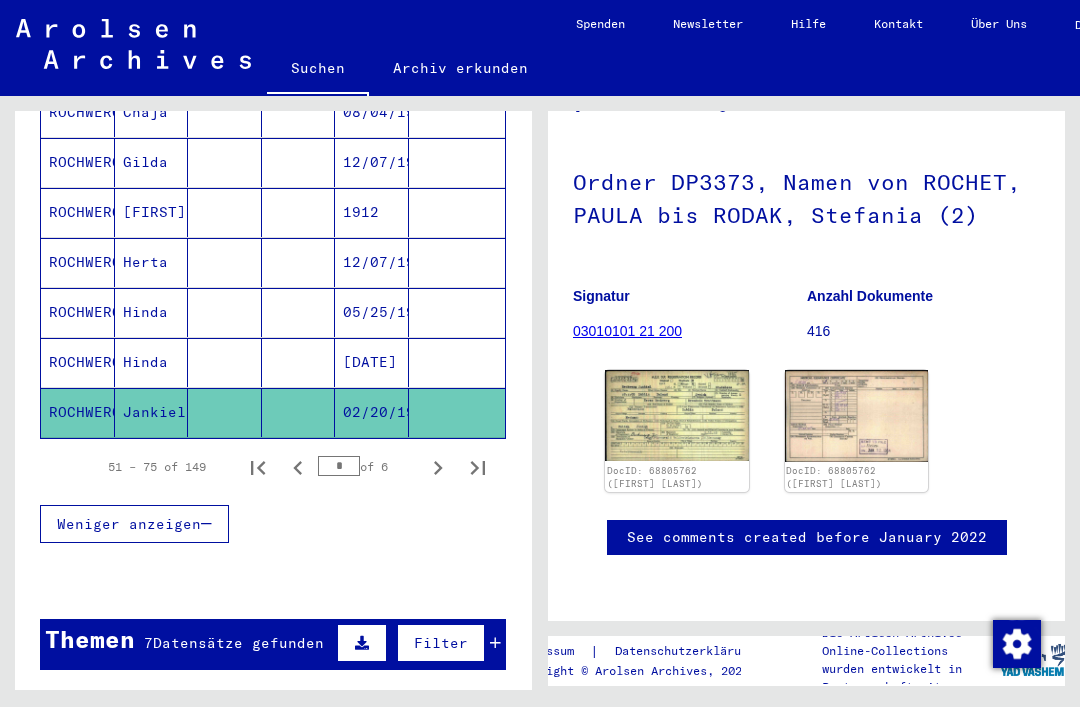 click 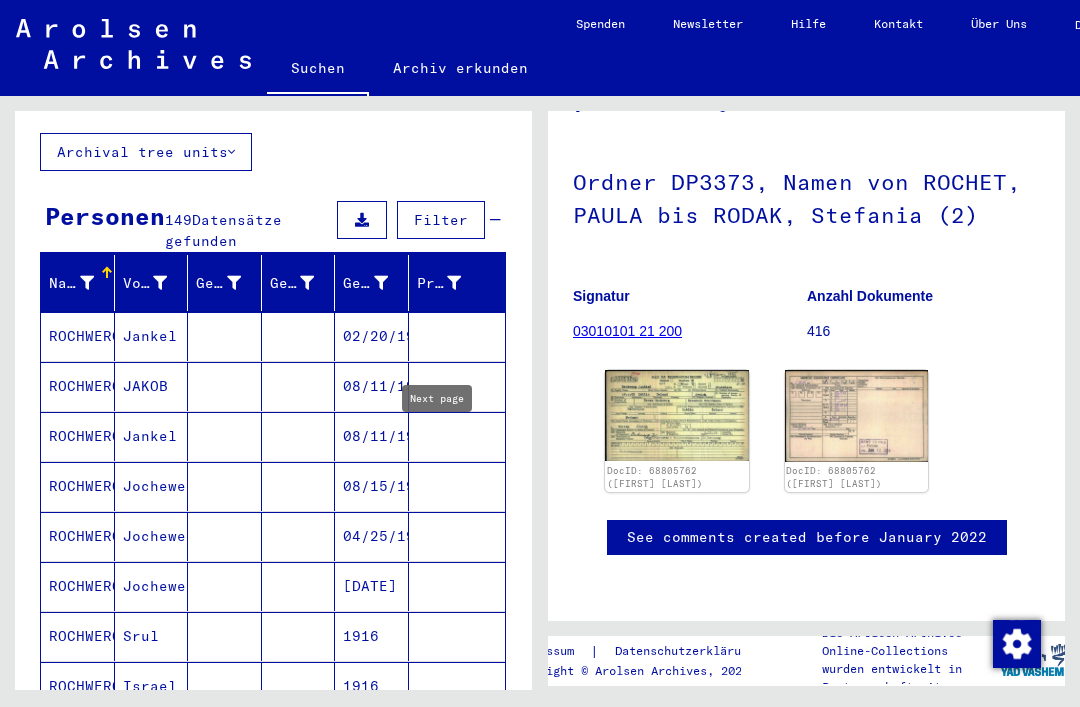 scroll, scrollTop: 123, scrollLeft: 0, axis: vertical 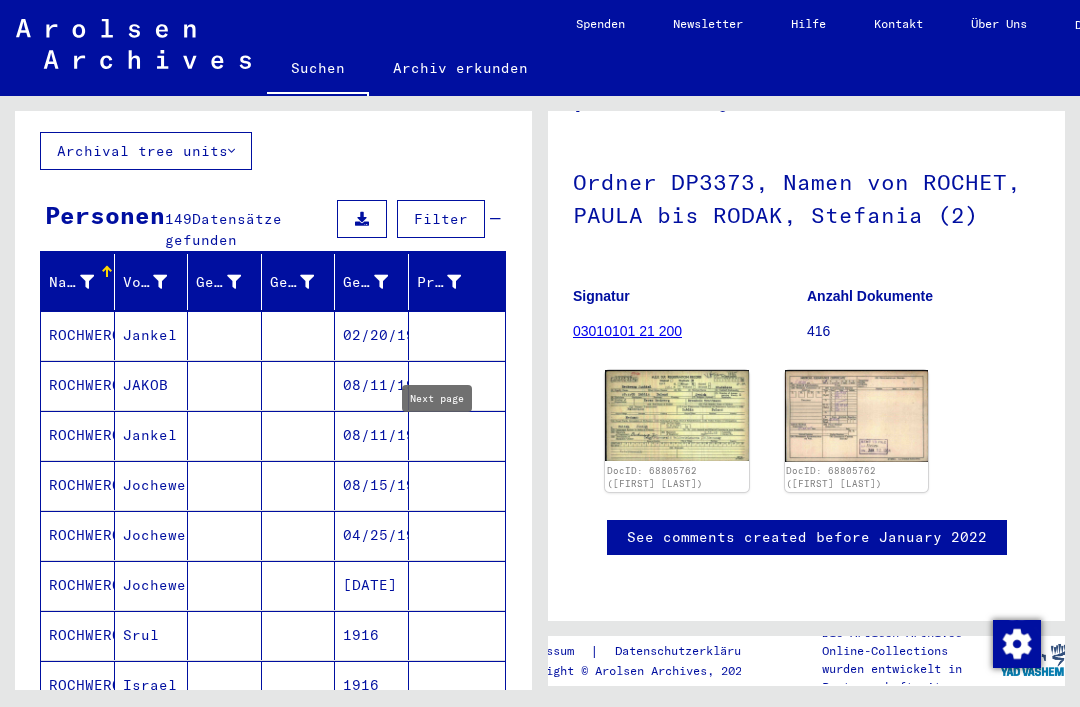 click on "02/20/1909" at bounding box center (372, 385) 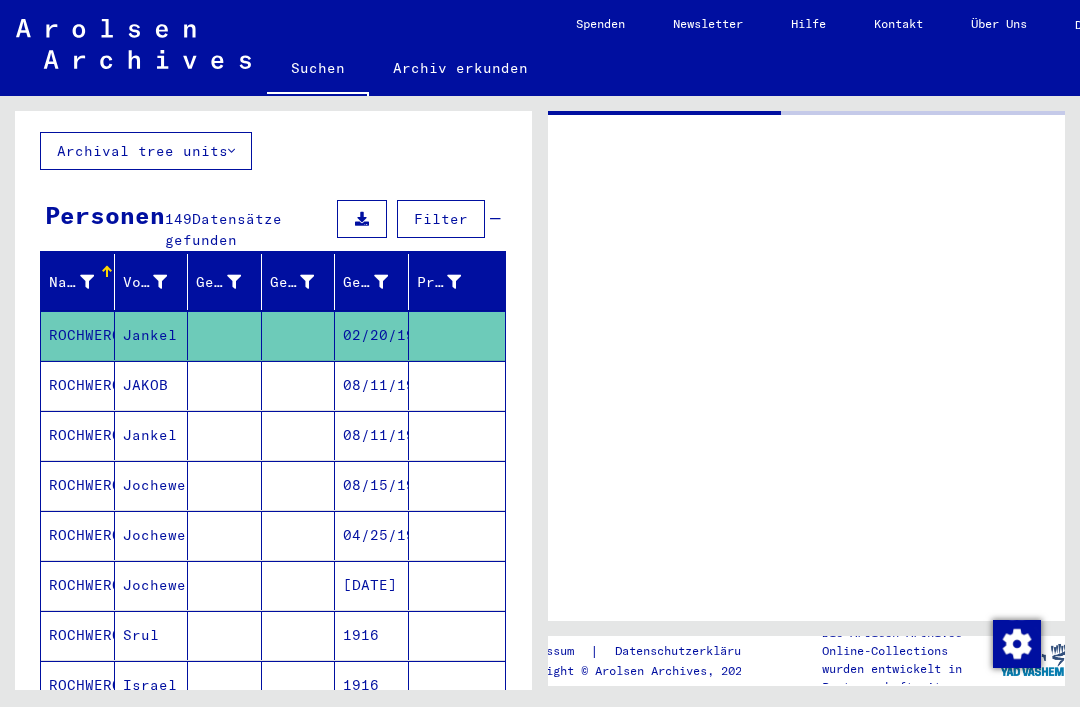 scroll, scrollTop: 0, scrollLeft: 0, axis: both 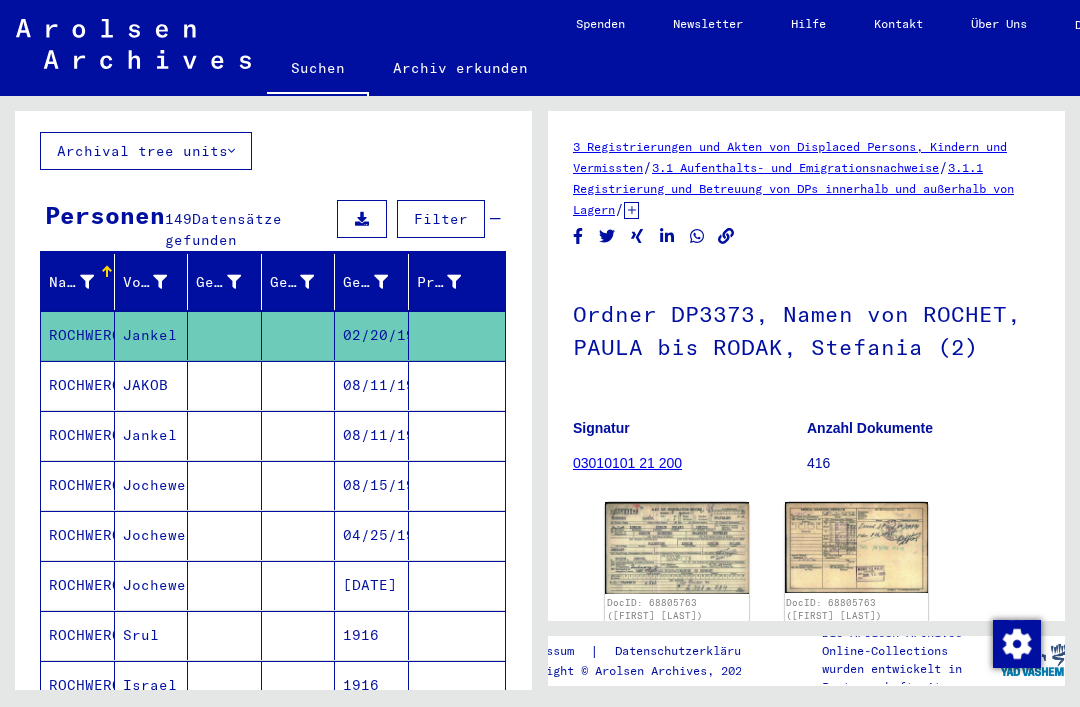 click 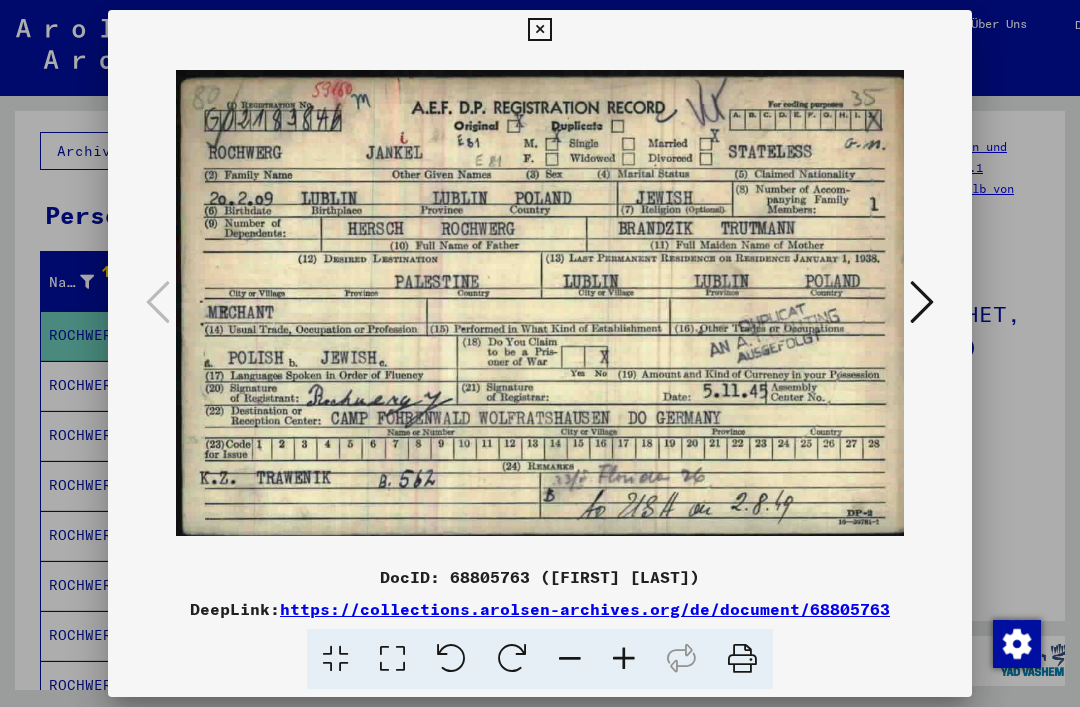 click at bounding box center [922, 302] 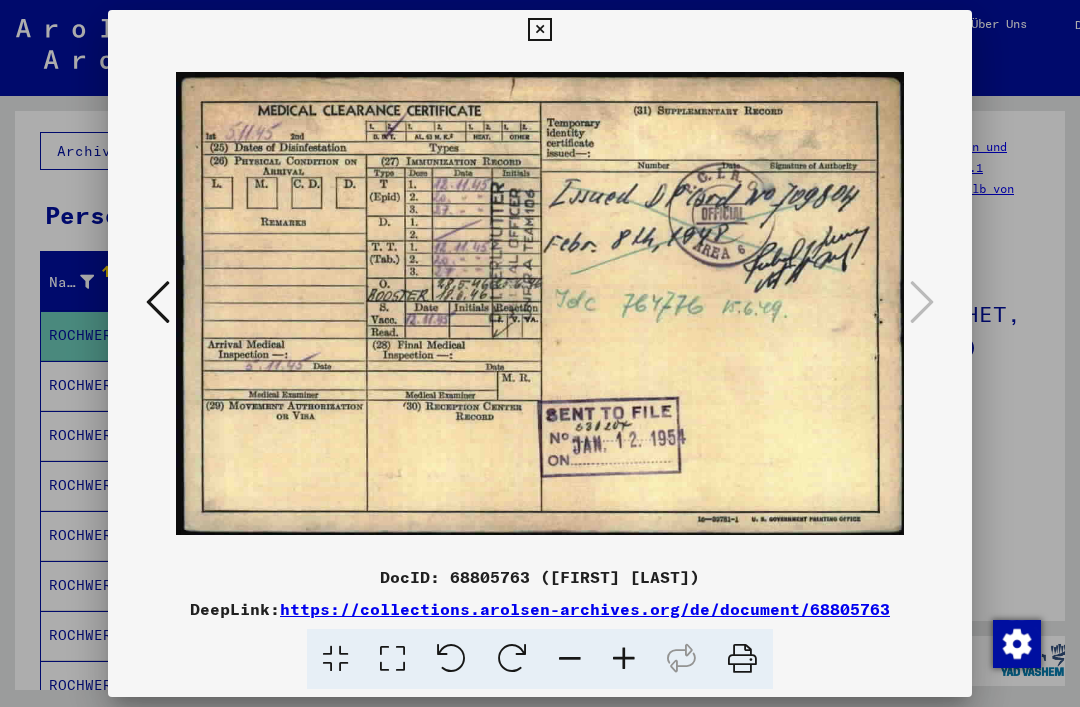 click at bounding box center [539, 30] 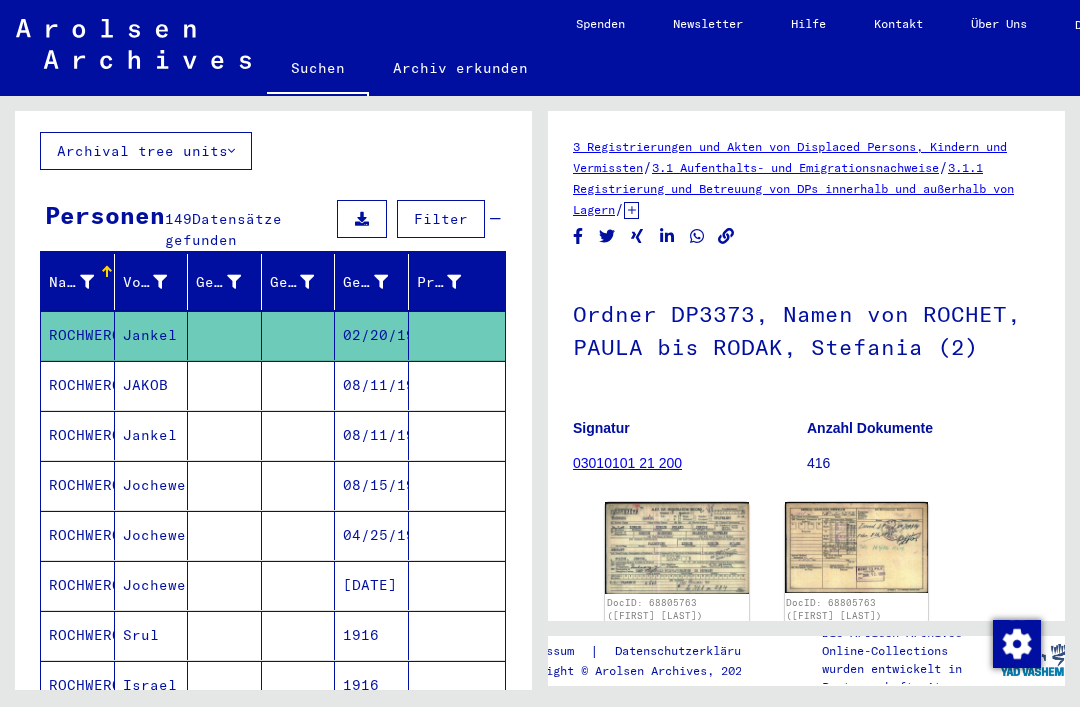 click on "08/11/1912" at bounding box center (372, 435) 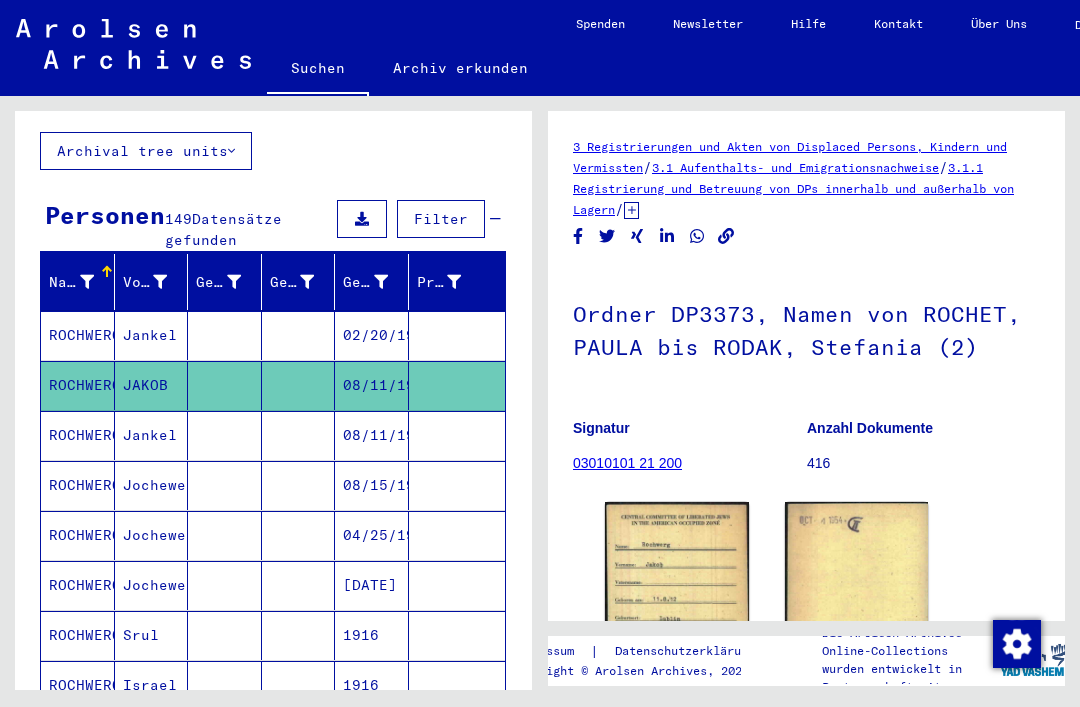 scroll, scrollTop: 0, scrollLeft: 0, axis: both 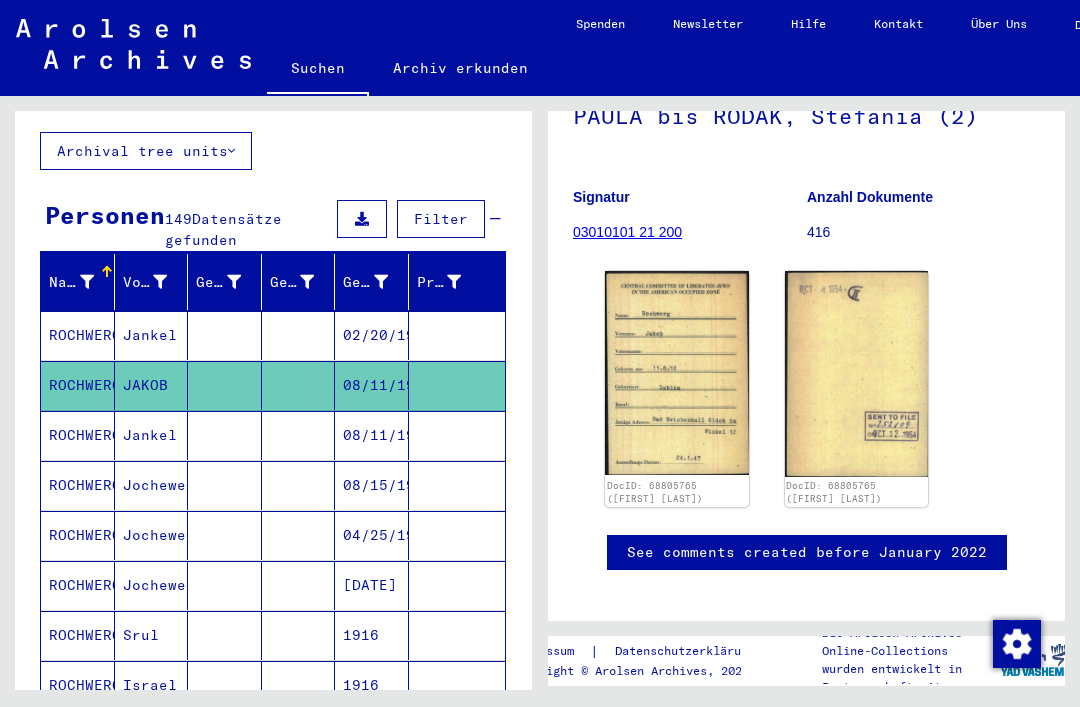 click 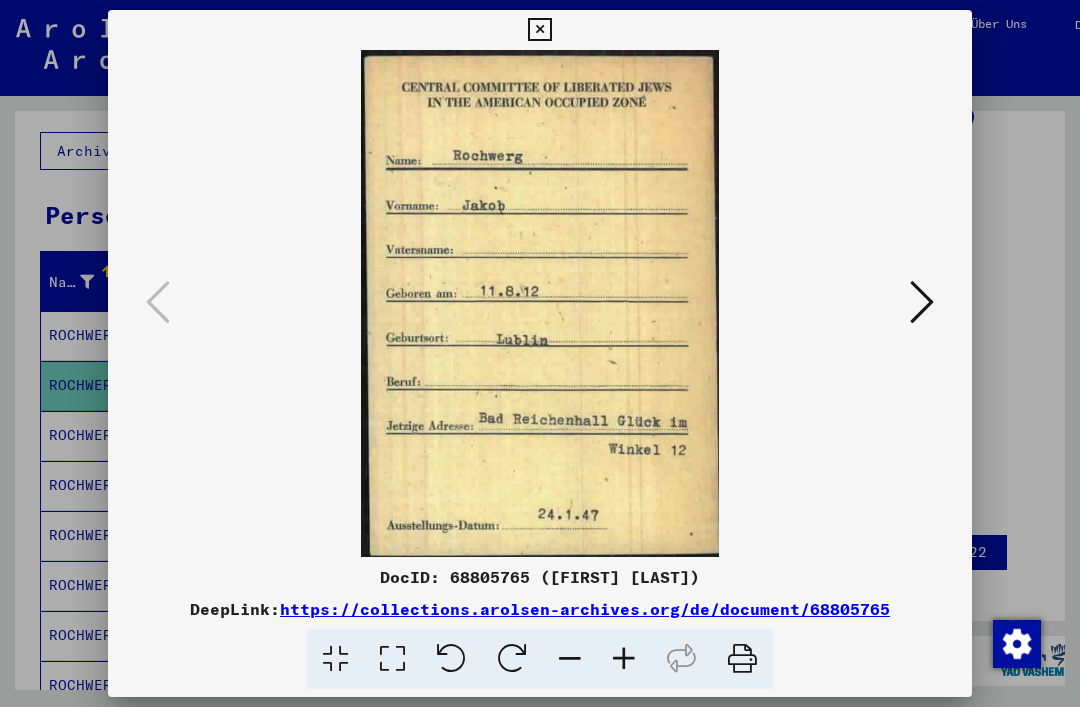 click at bounding box center (922, 303) 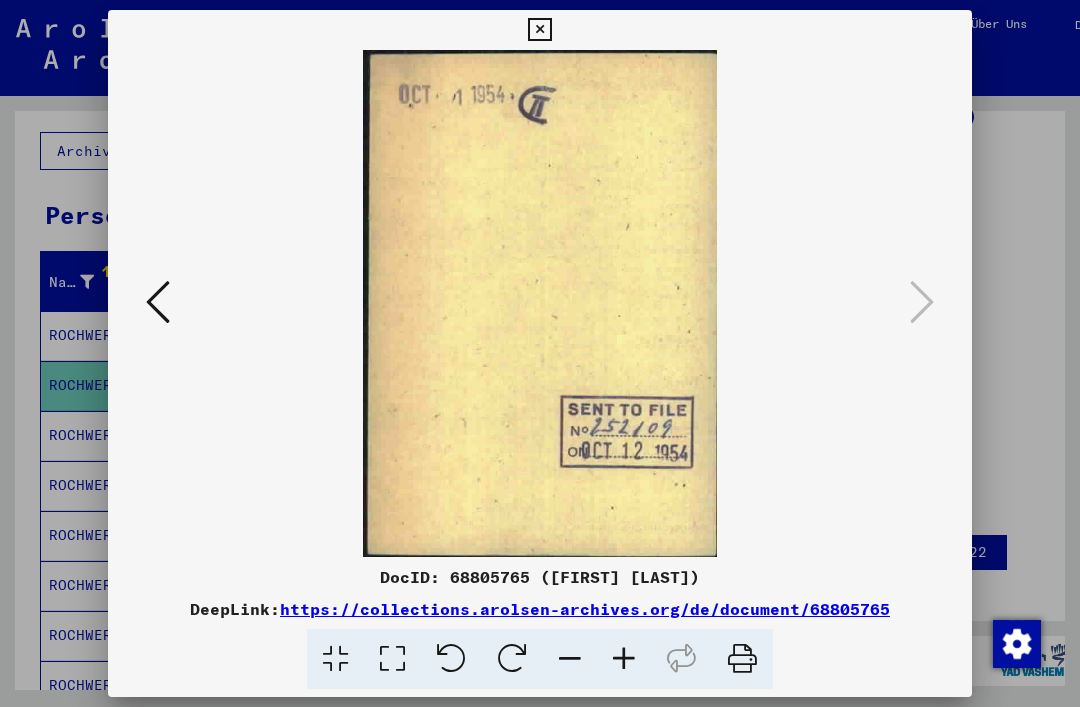click at bounding box center [539, 30] 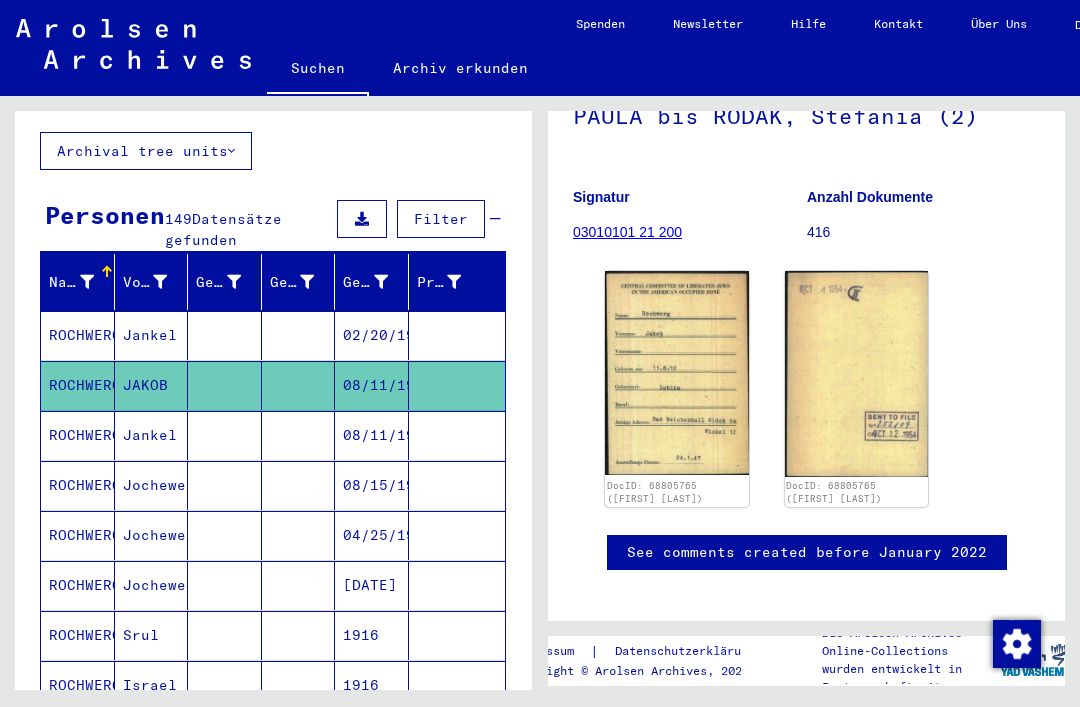 click on "08/15/1926" at bounding box center [372, 535] 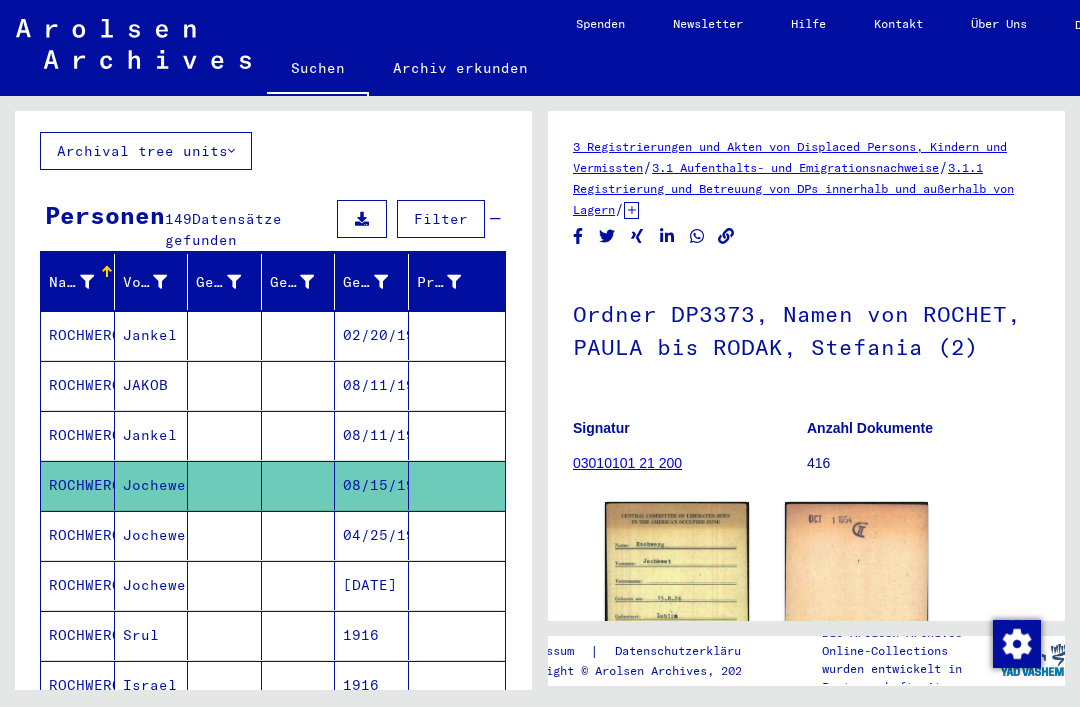 scroll, scrollTop: 0, scrollLeft: 0, axis: both 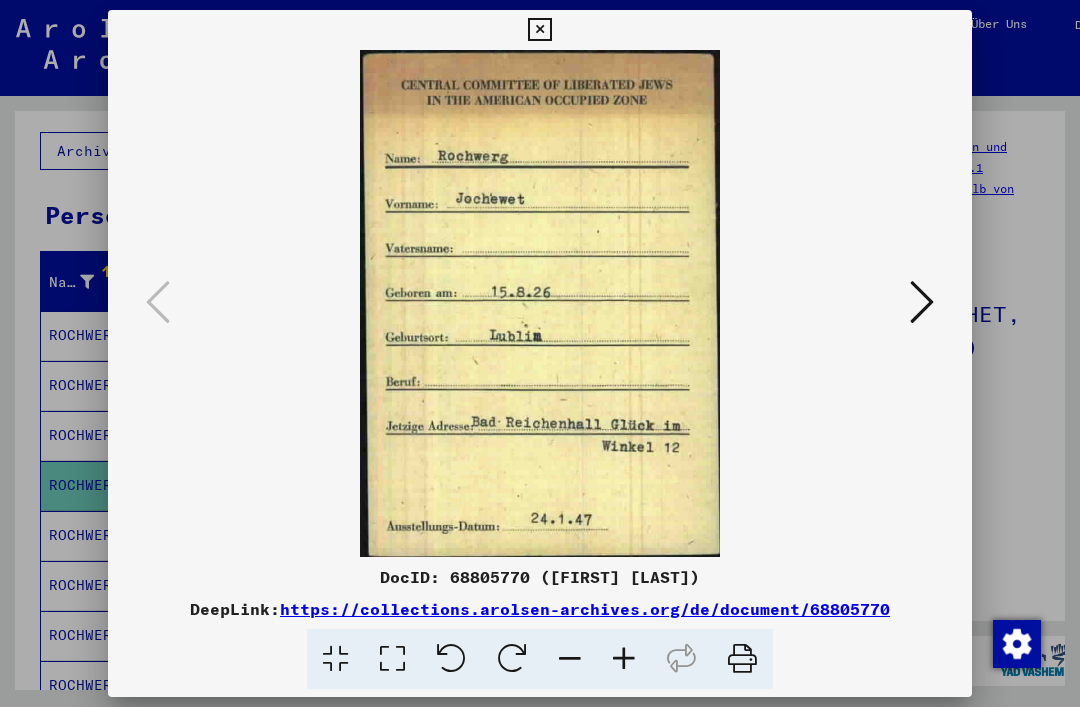 click at bounding box center [922, 302] 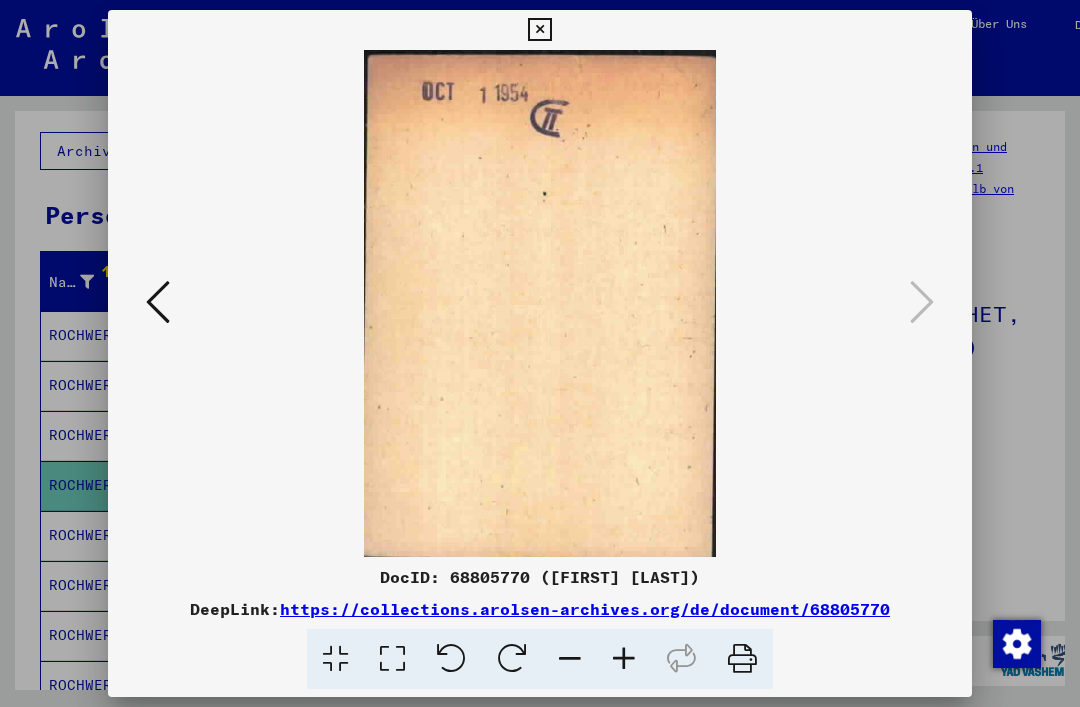 click at bounding box center (539, 30) 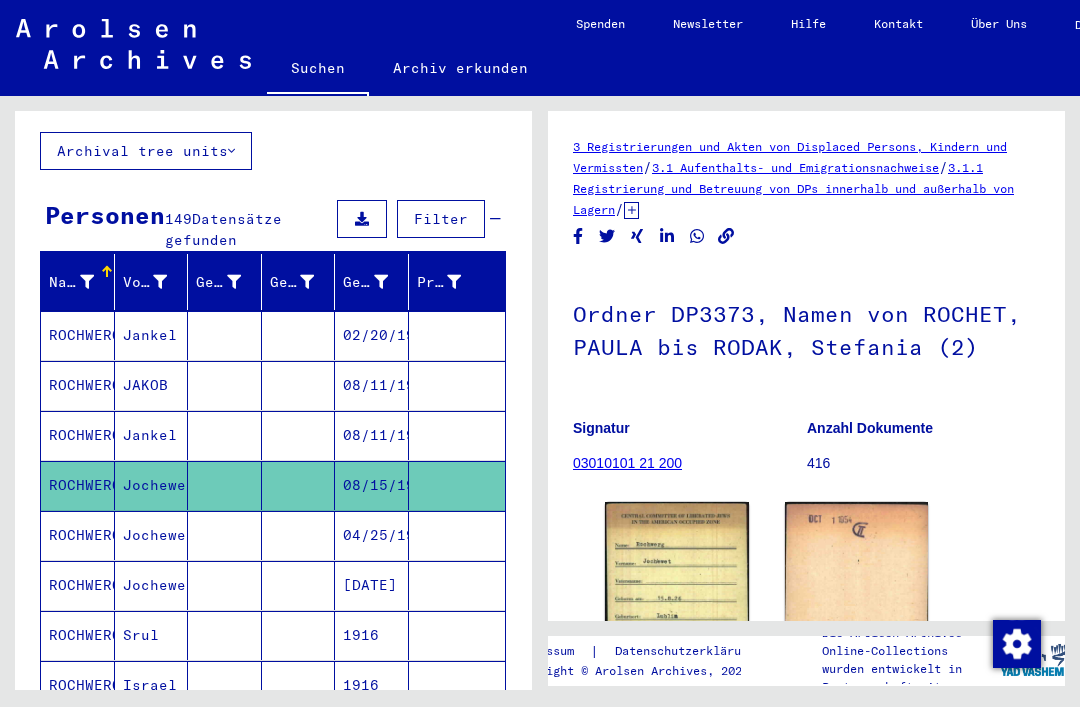 click on "04/25/1930" at bounding box center [372, 585] 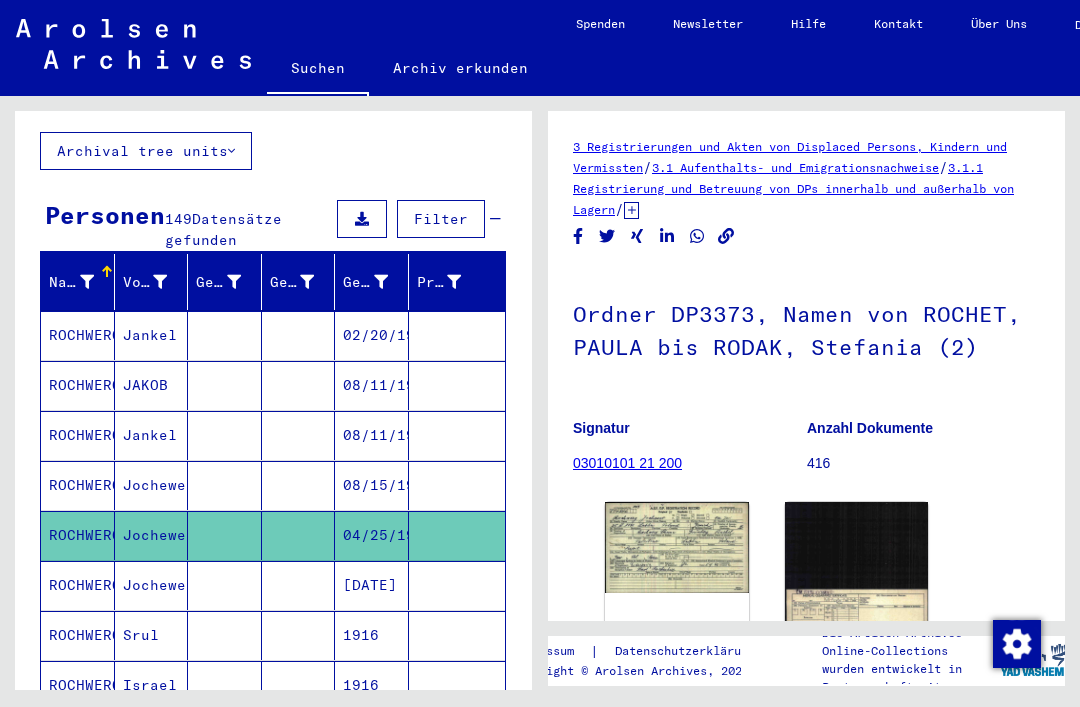 scroll, scrollTop: 0, scrollLeft: 0, axis: both 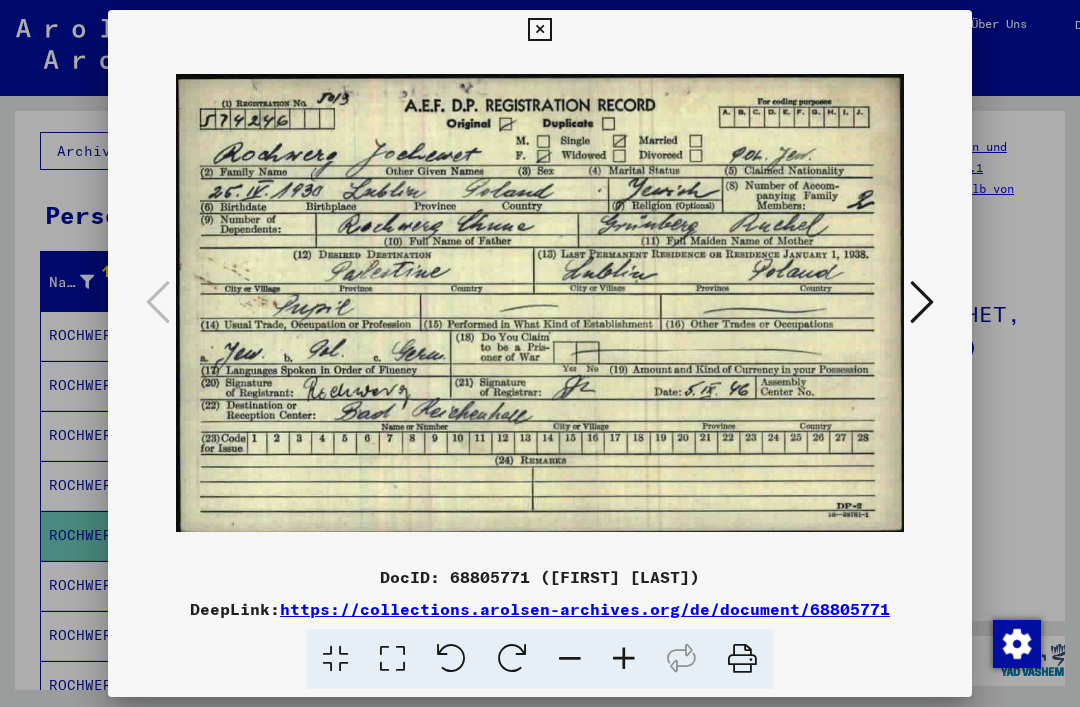 click at bounding box center [922, 302] 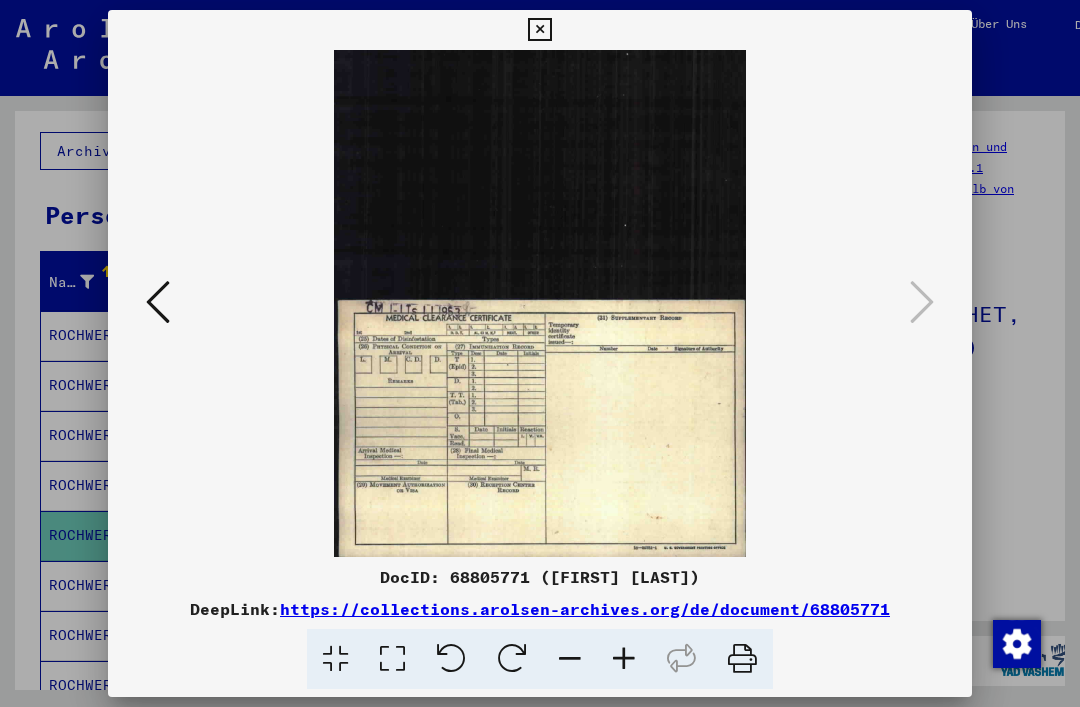 click at bounding box center [539, 30] 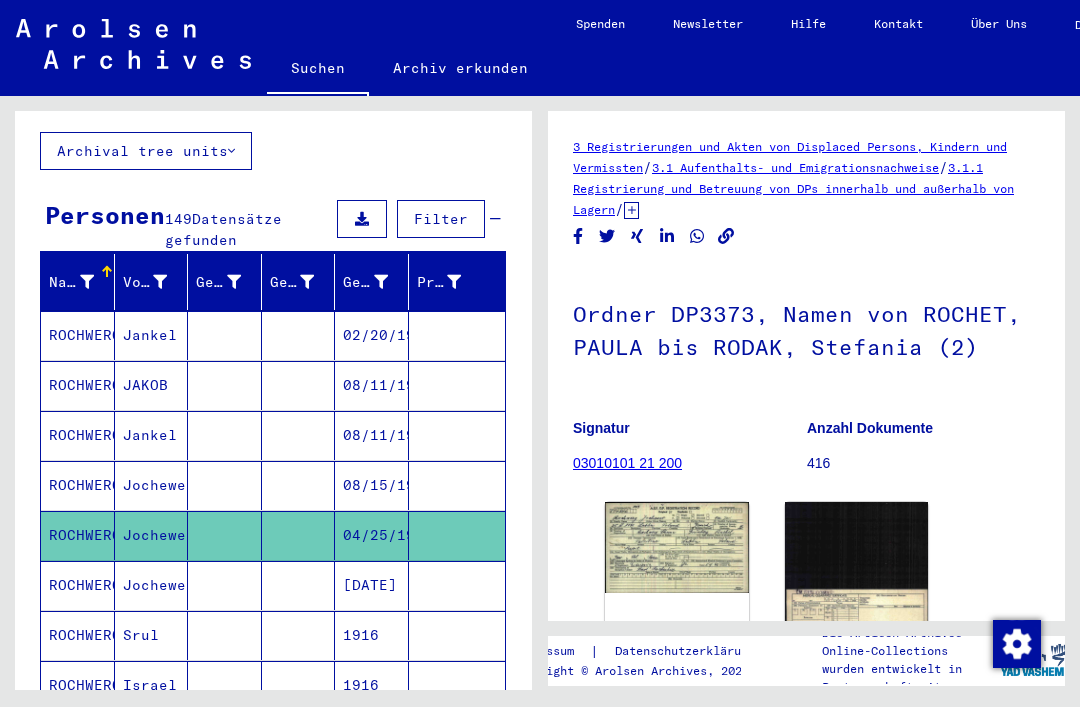 click on "[DATE]" at bounding box center (372, 635) 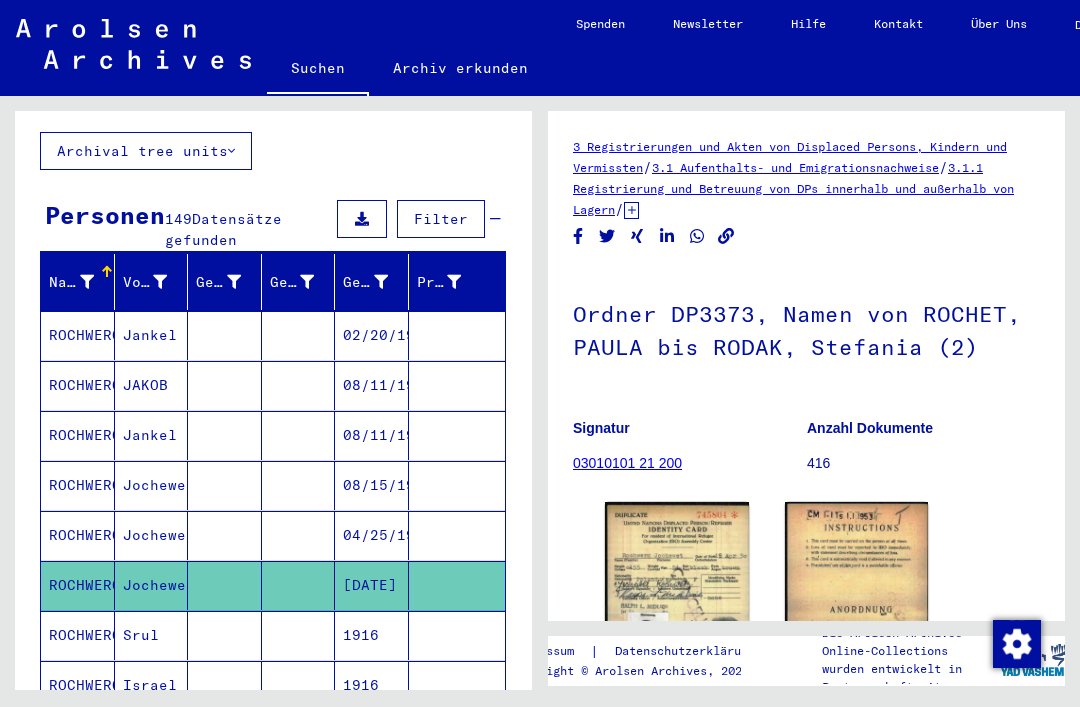 scroll, scrollTop: 0, scrollLeft: 0, axis: both 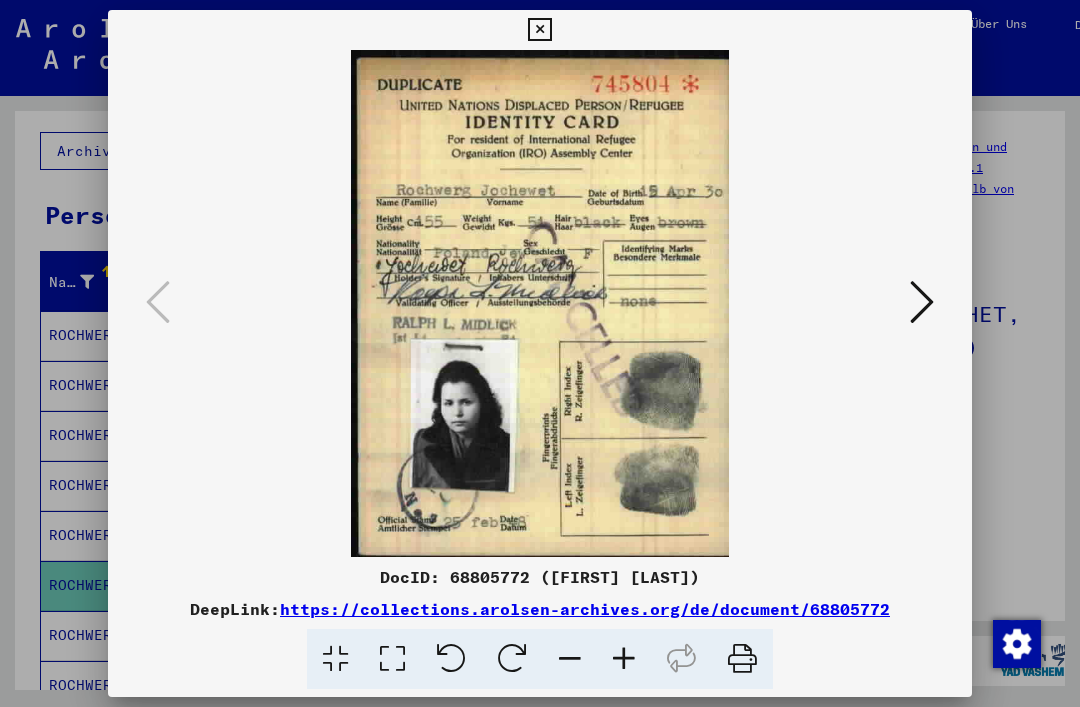 click at bounding box center [922, 302] 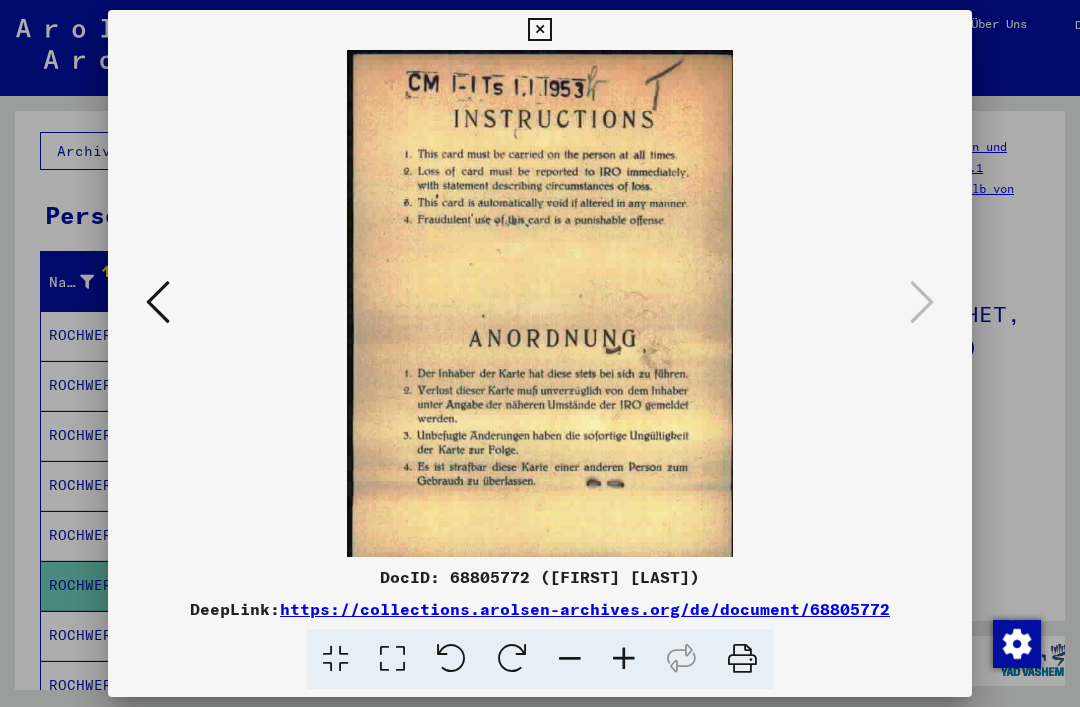 click at bounding box center [539, 30] 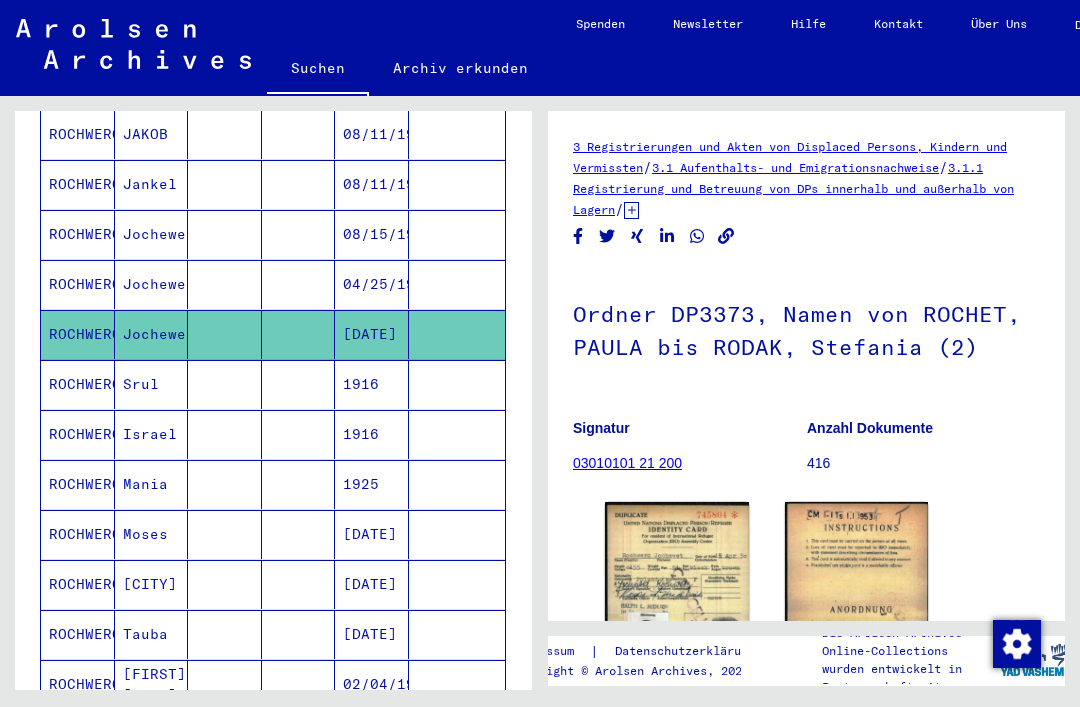 scroll, scrollTop: 375, scrollLeft: 0, axis: vertical 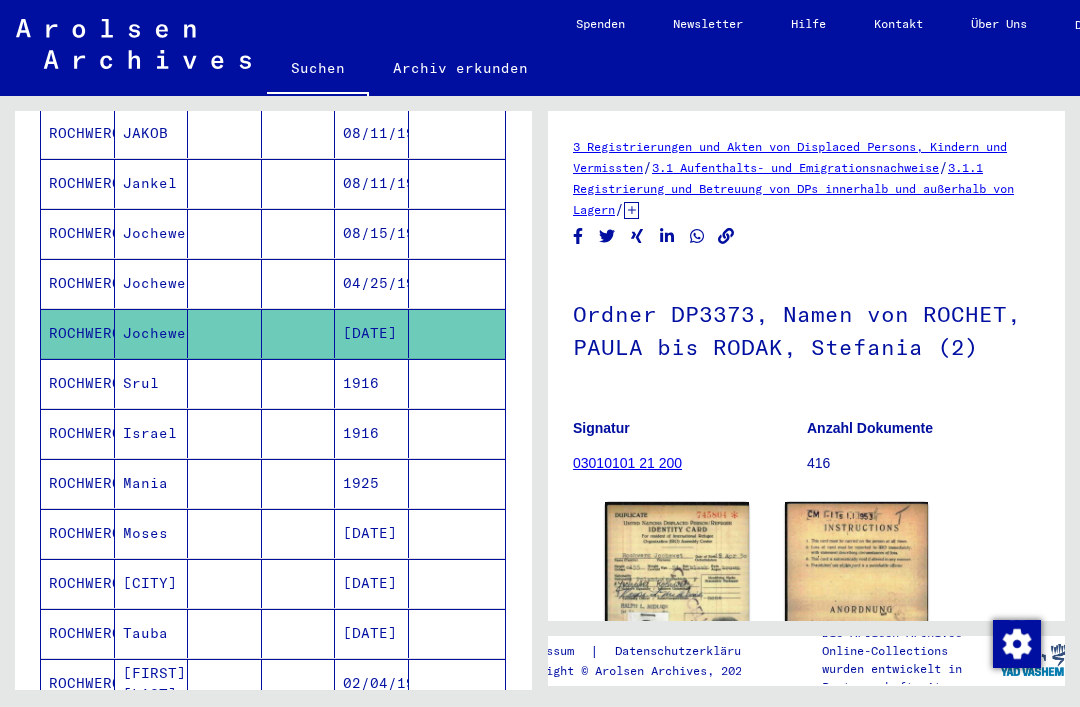 click on "1916" at bounding box center [372, 433] 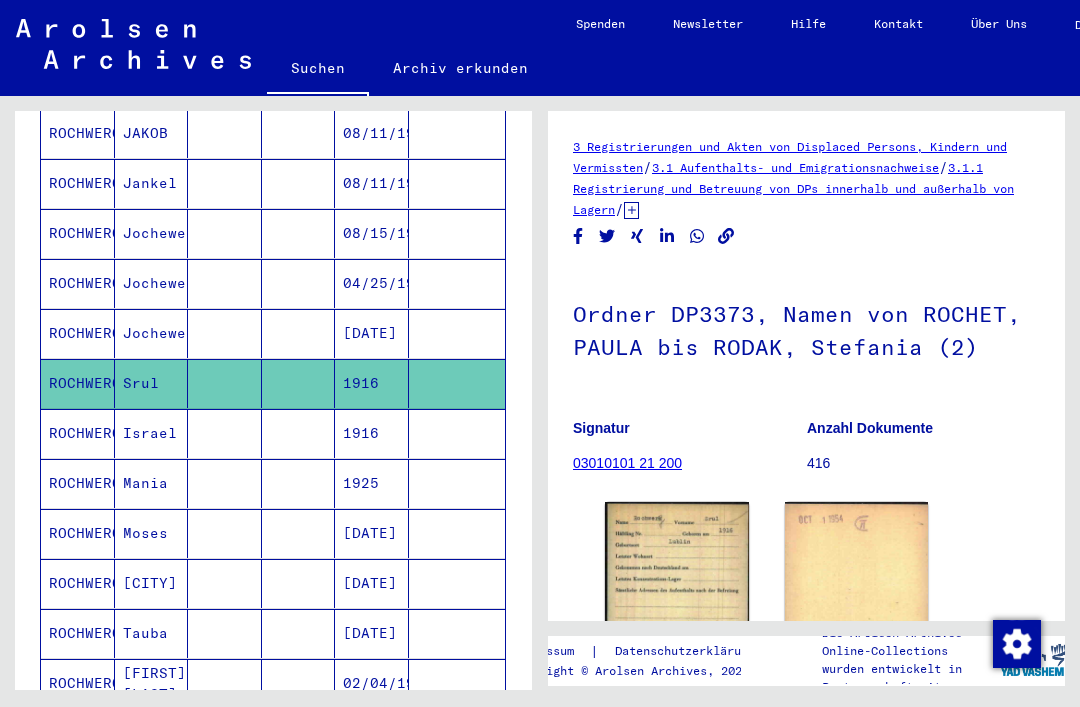 scroll, scrollTop: 0, scrollLeft: 0, axis: both 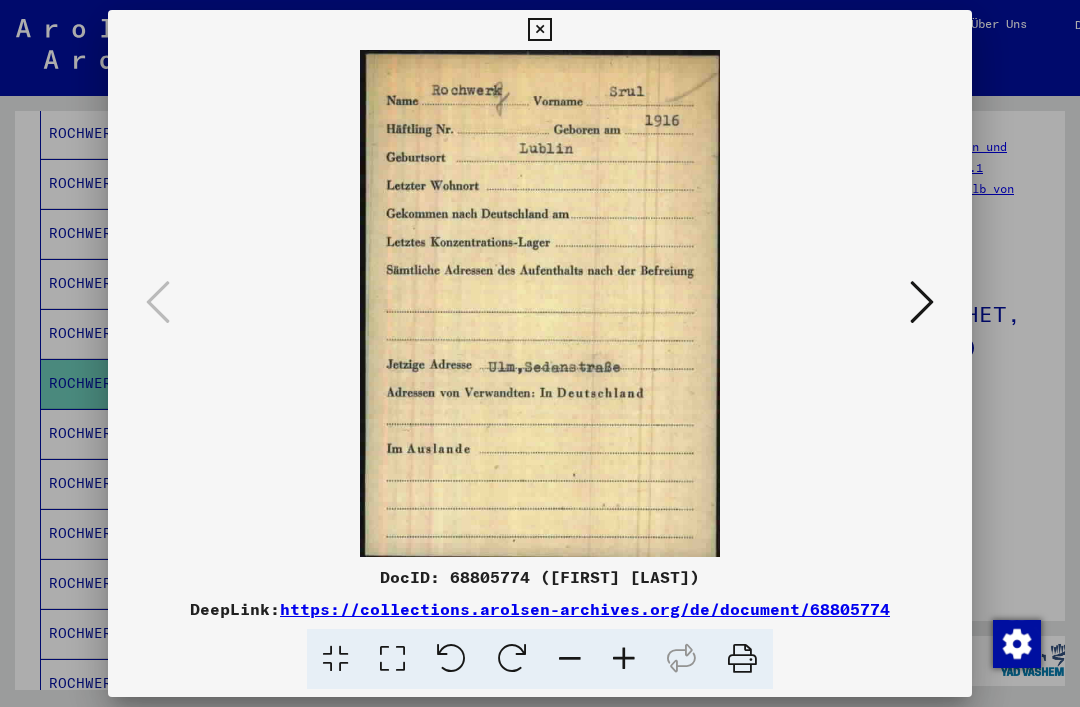 click at bounding box center (922, 302) 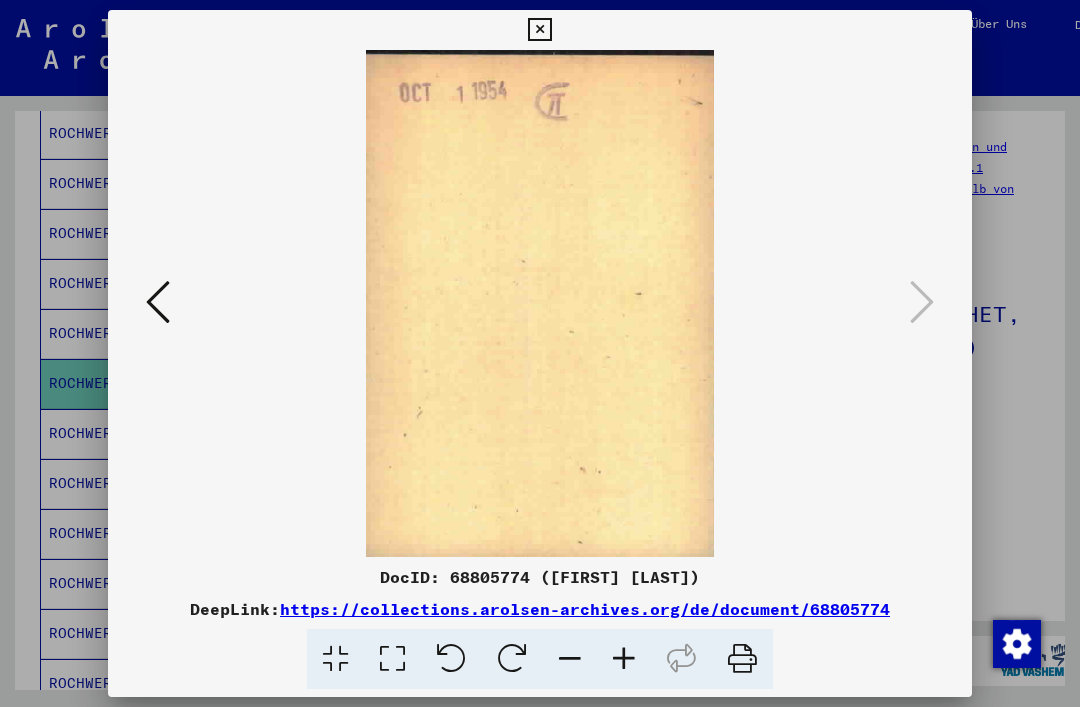 click at bounding box center (539, 30) 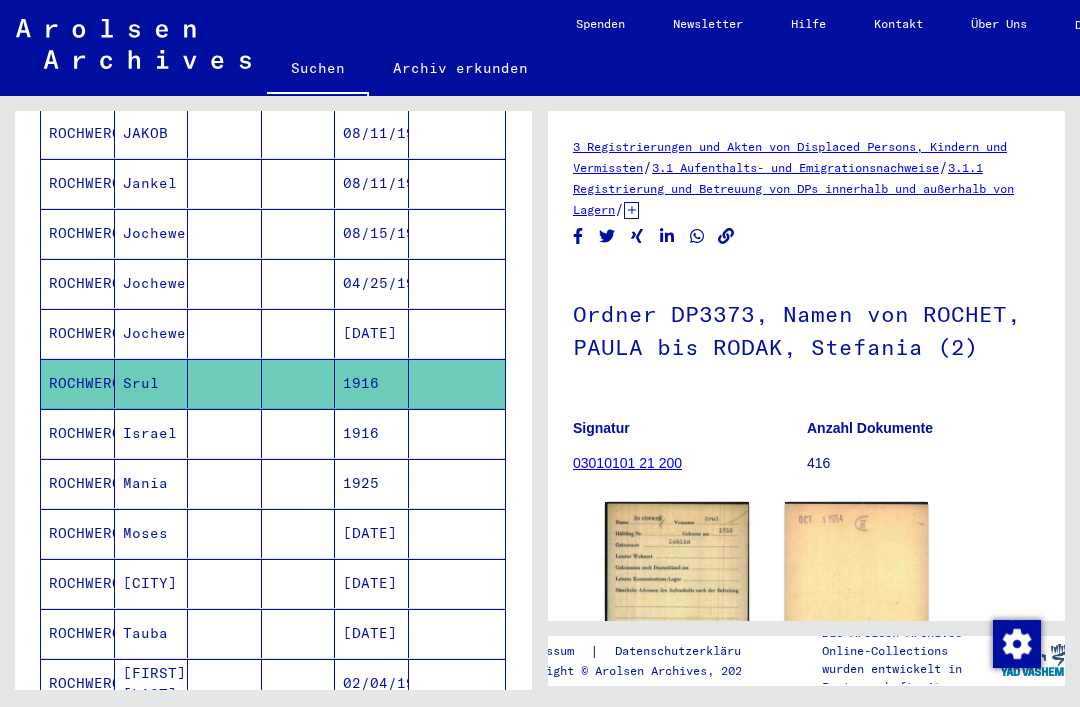 click on "1916" at bounding box center (372, 483) 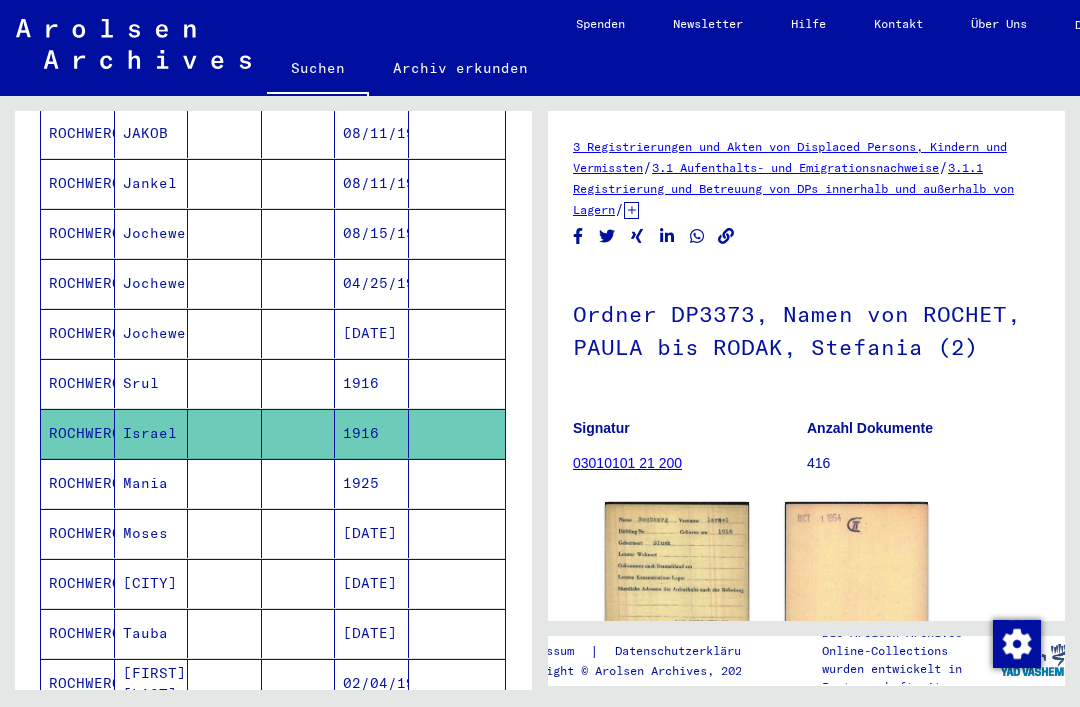 scroll, scrollTop: 0, scrollLeft: 0, axis: both 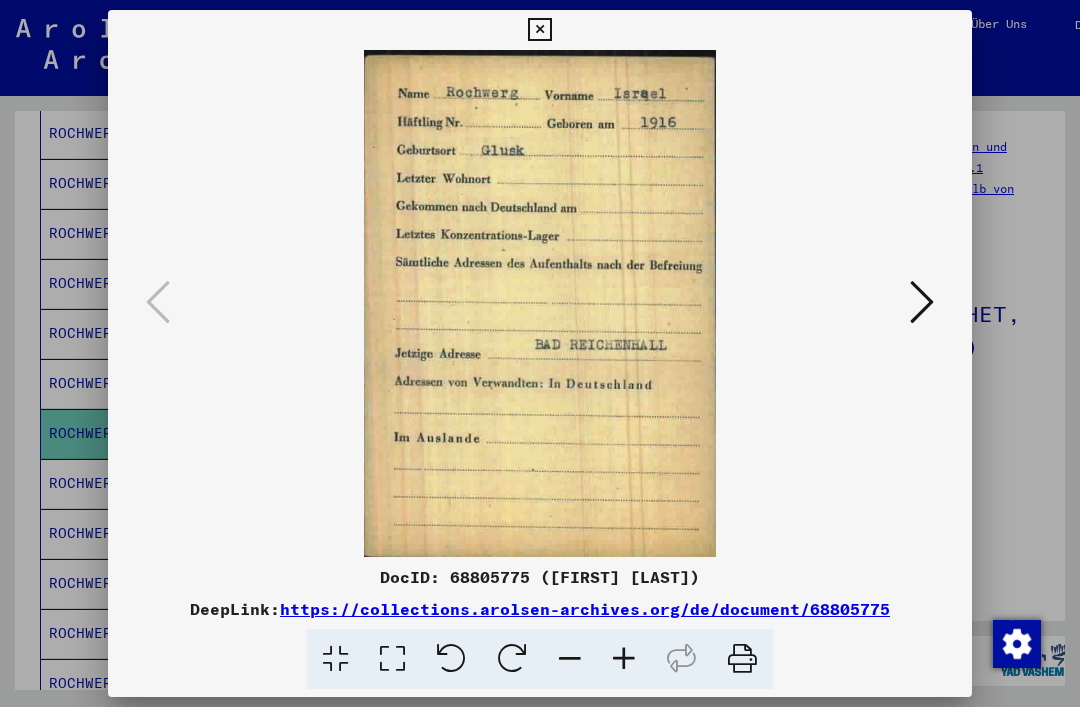 click at bounding box center [922, 302] 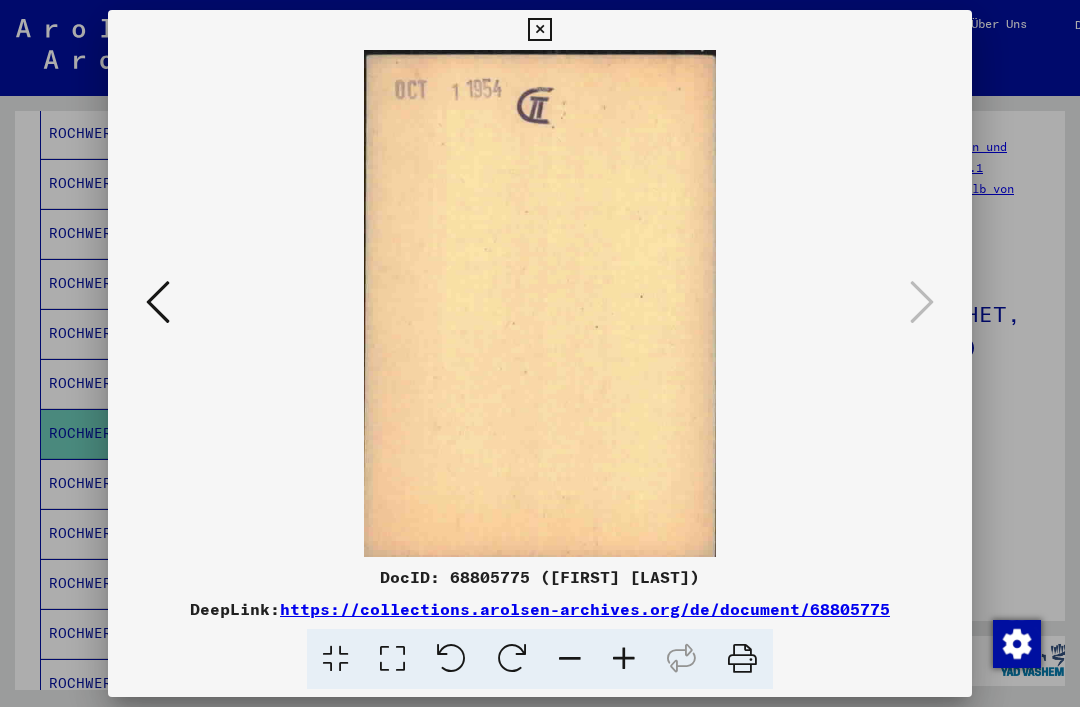 click at bounding box center (539, 30) 